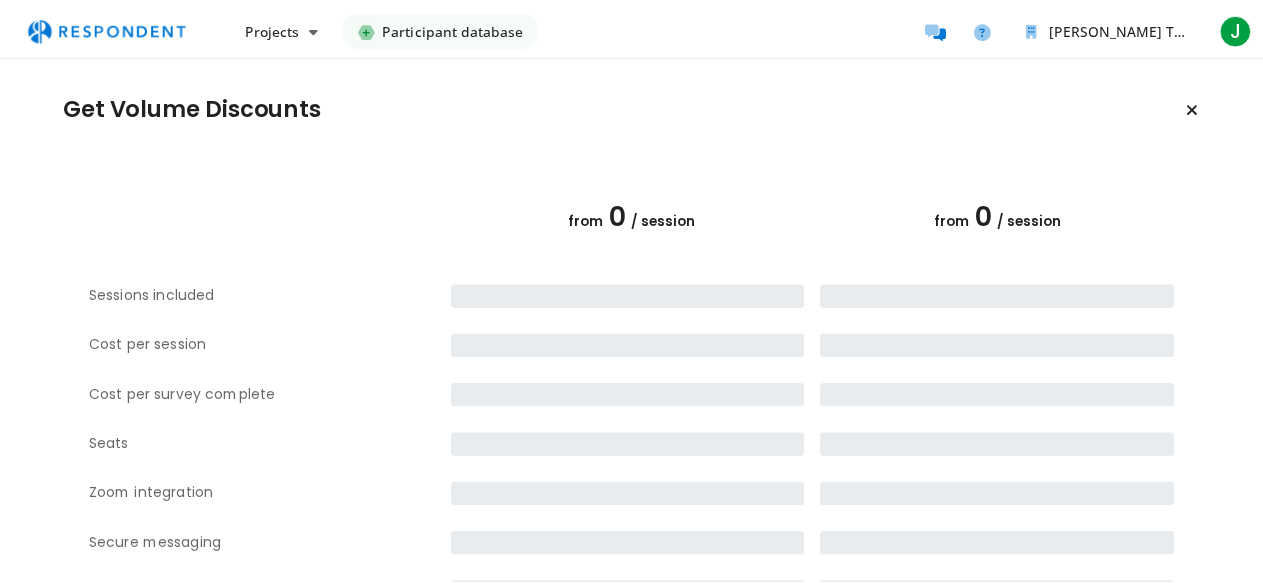 scroll, scrollTop: 0, scrollLeft: 0, axis: both 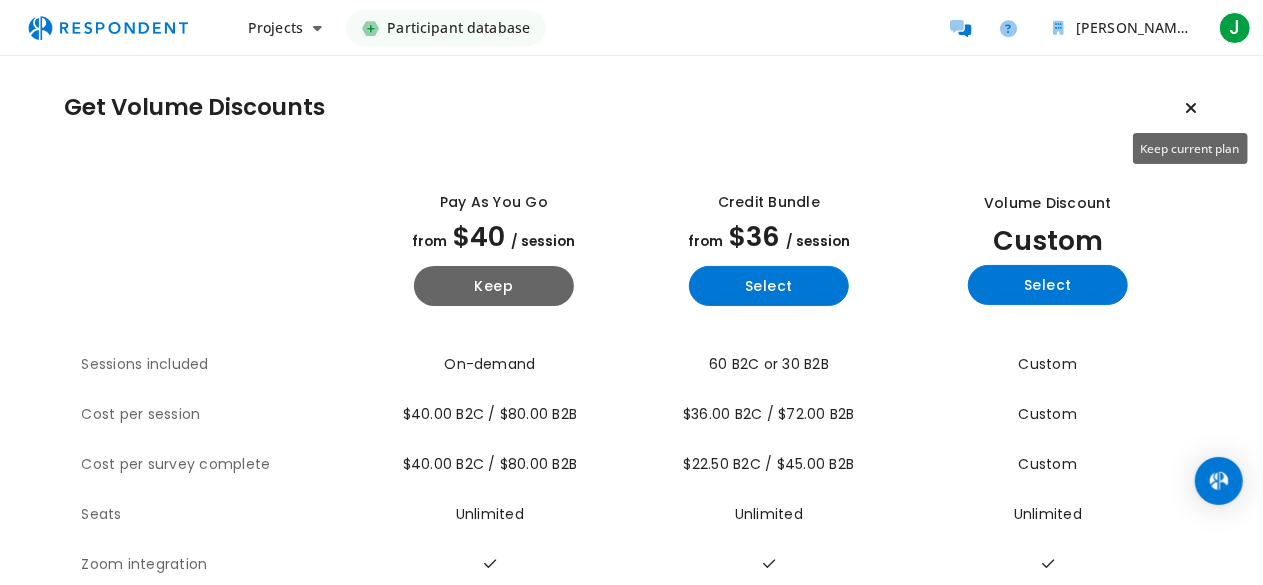 click at bounding box center [1191, 108] 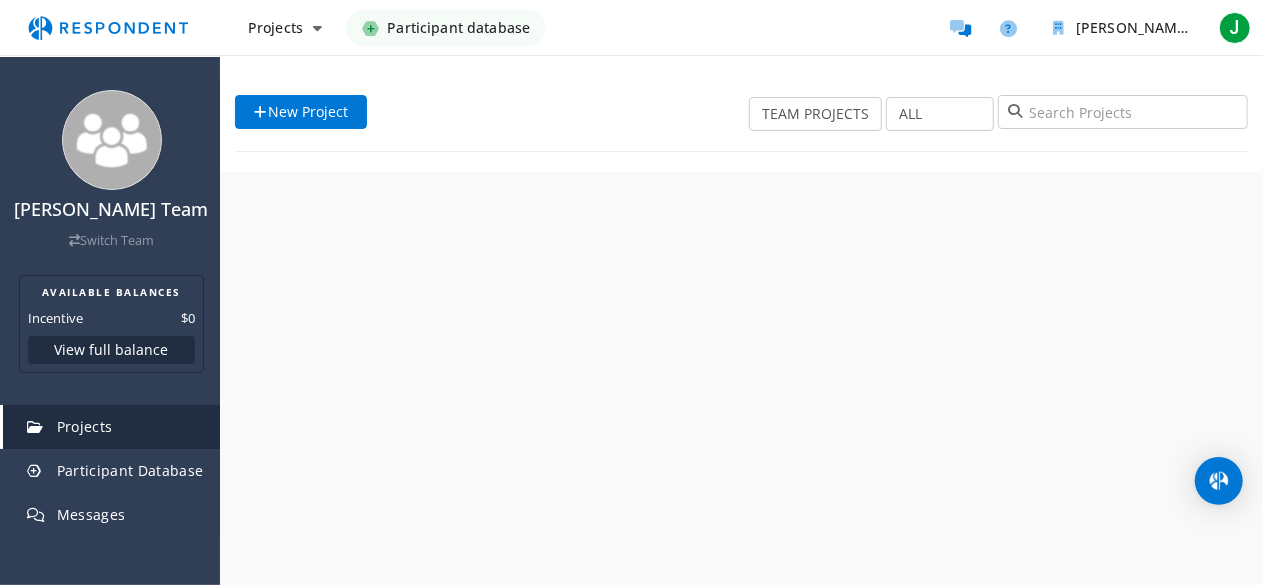 click at bounding box center [1123, 112] 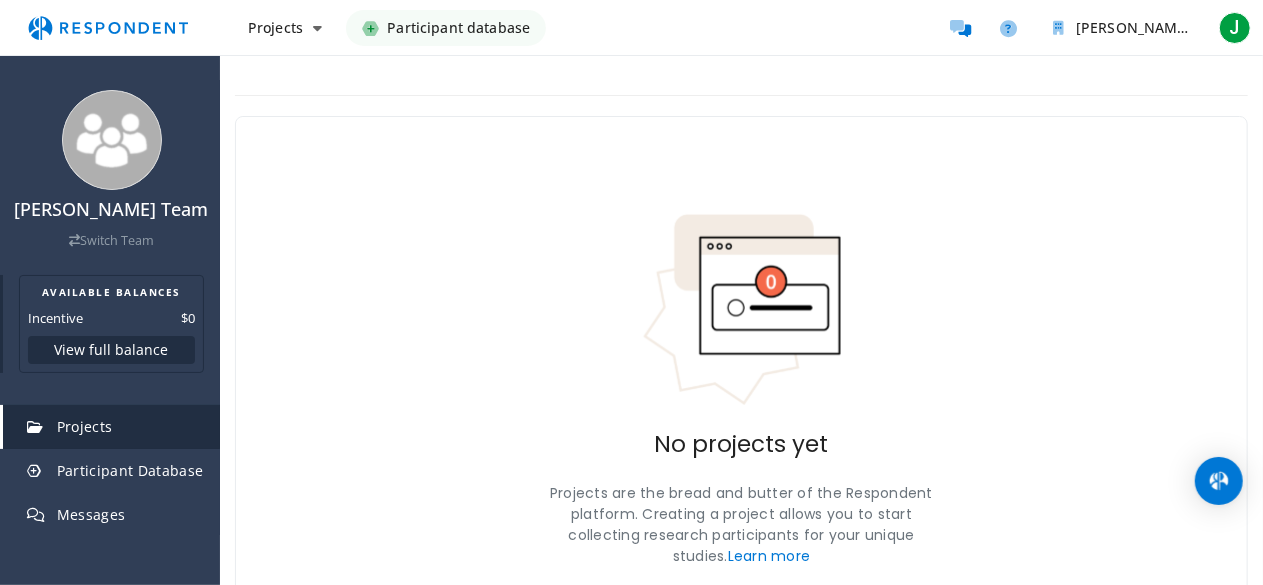 scroll, scrollTop: 109, scrollLeft: 0, axis: vertical 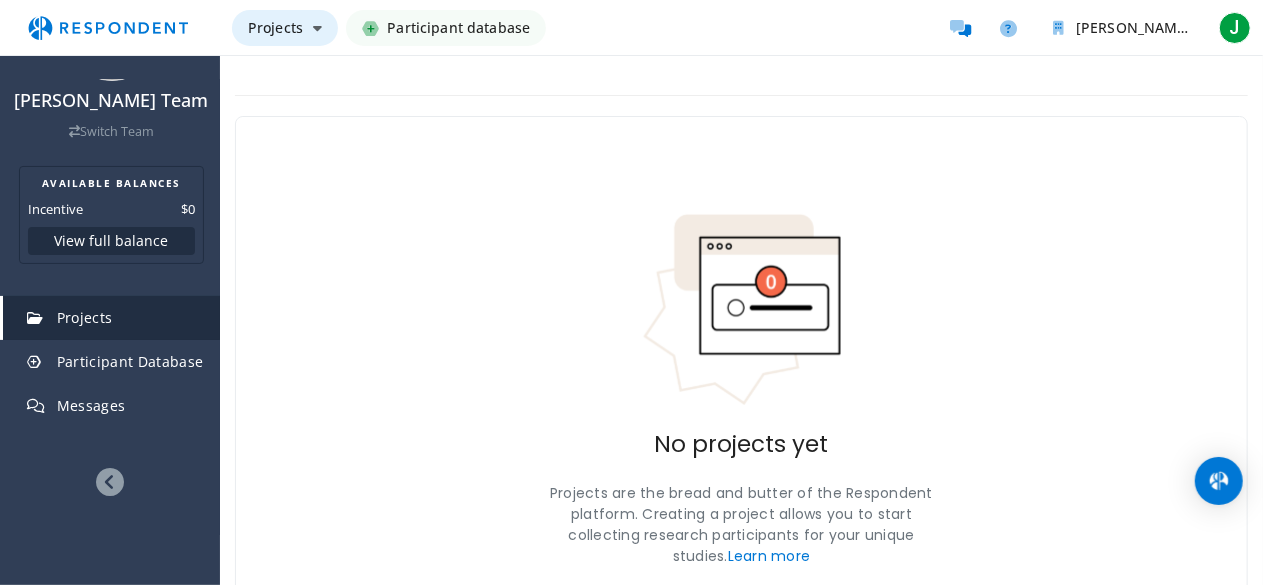 click at bounding box center (317, 28) 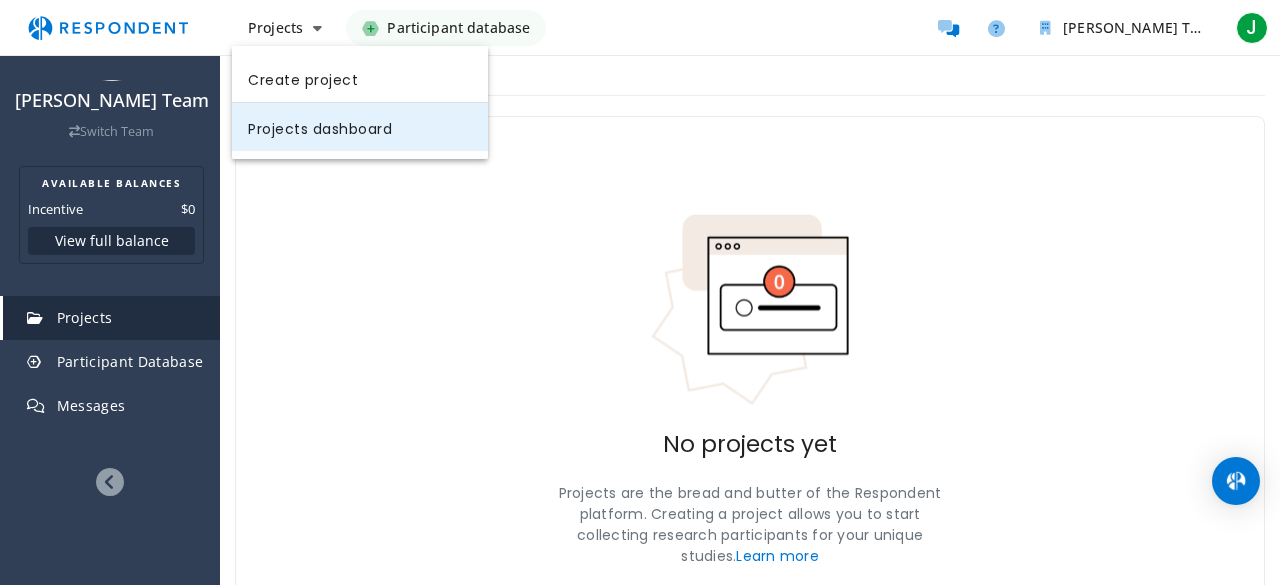 click on "Projects dashboard" 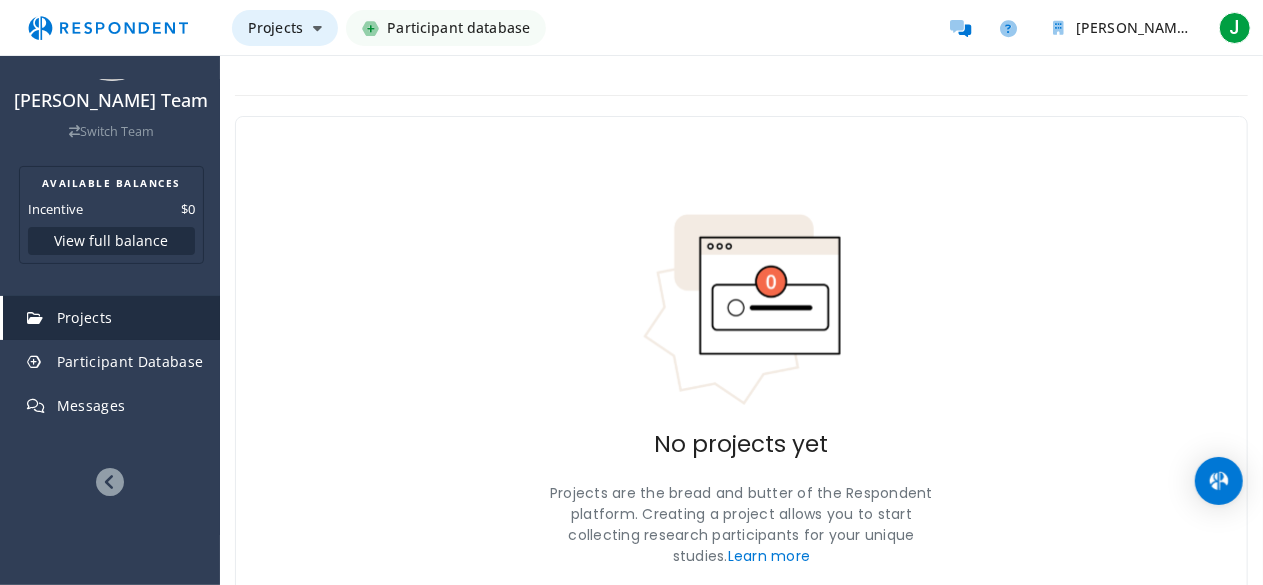 click at bounding box center (317, 28) 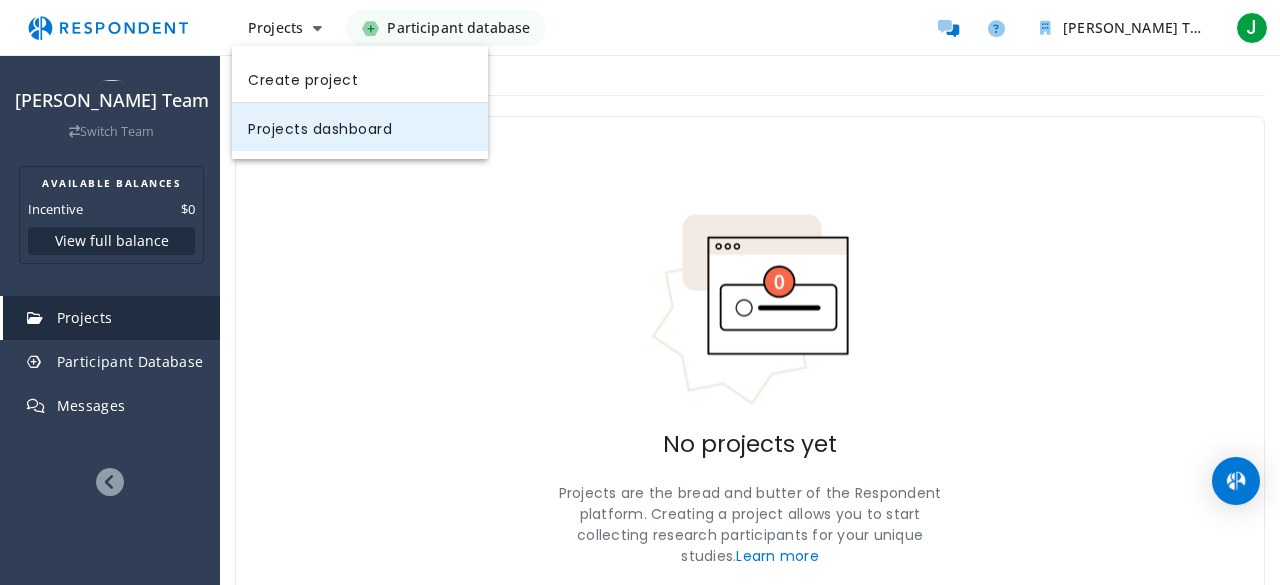 click on "Projects dashboard" 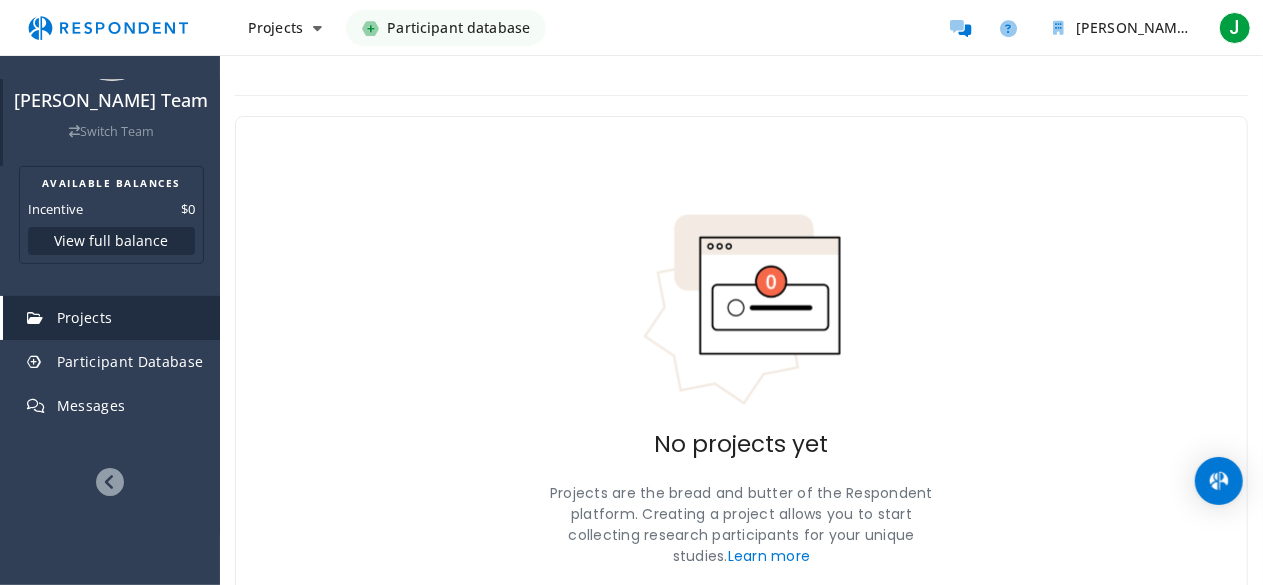 click on "Switch Team" at bounding box center (111, 131) 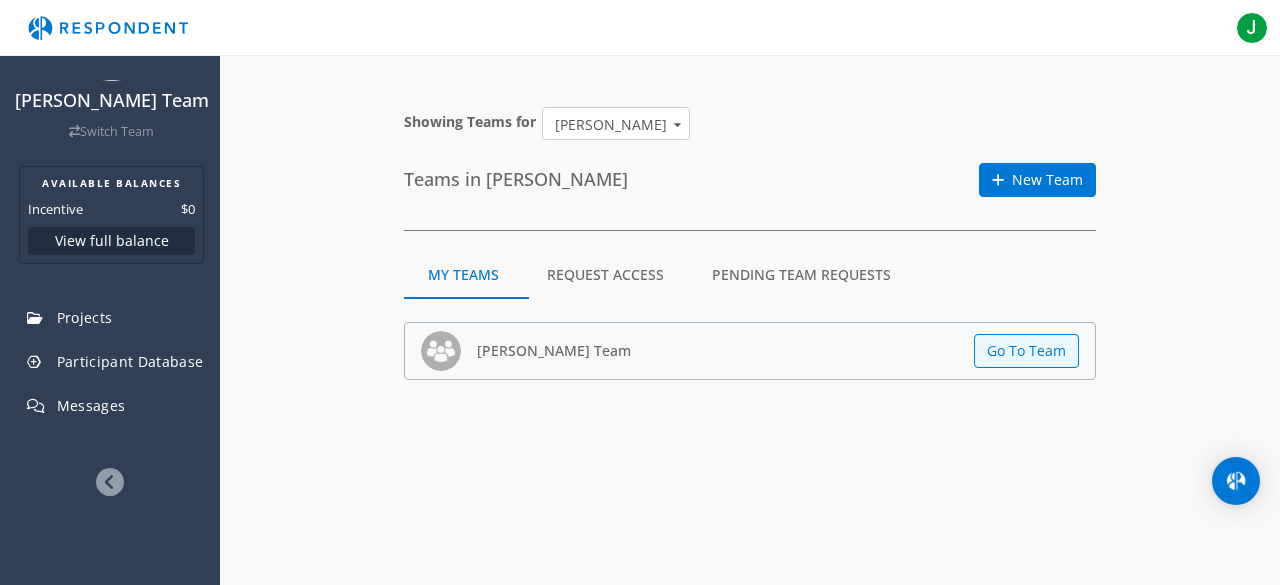click on "Request Access" at bounding box center (605, 275) 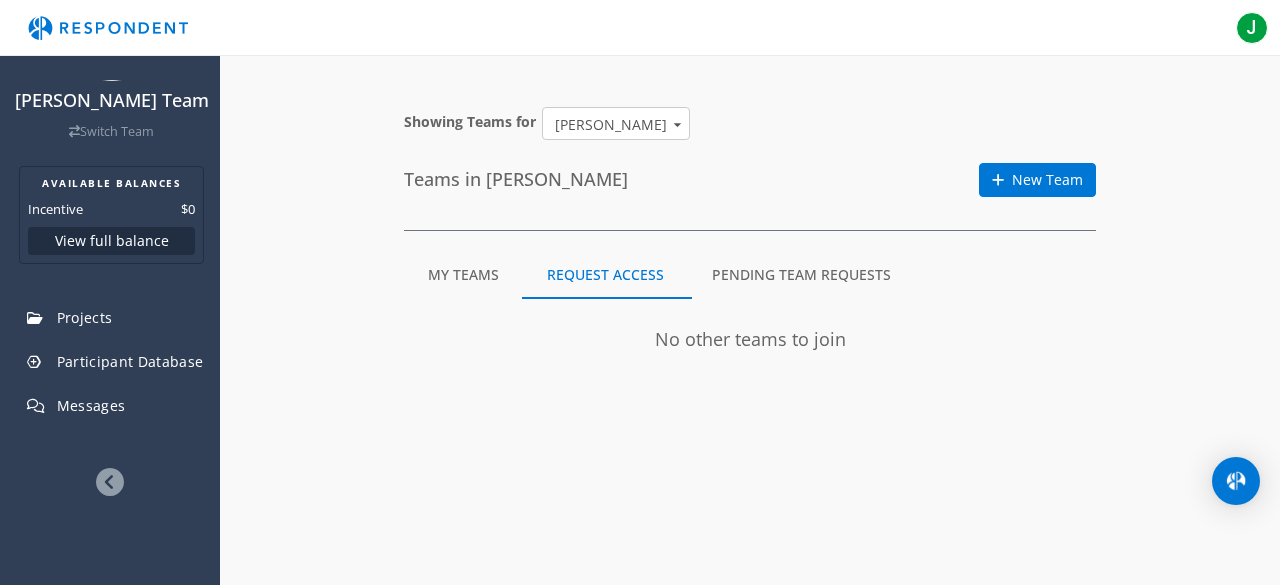 click on "Pending Team Requests" at bounding box center (801, 275) 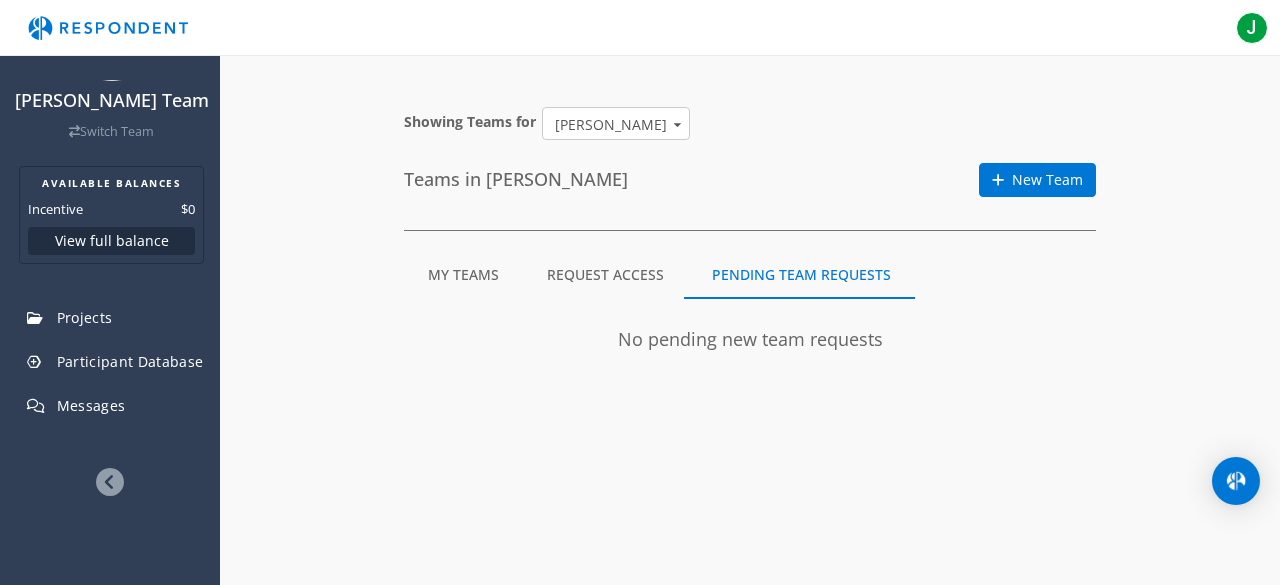 click on "My Teams" at bounding box center [463, 275] 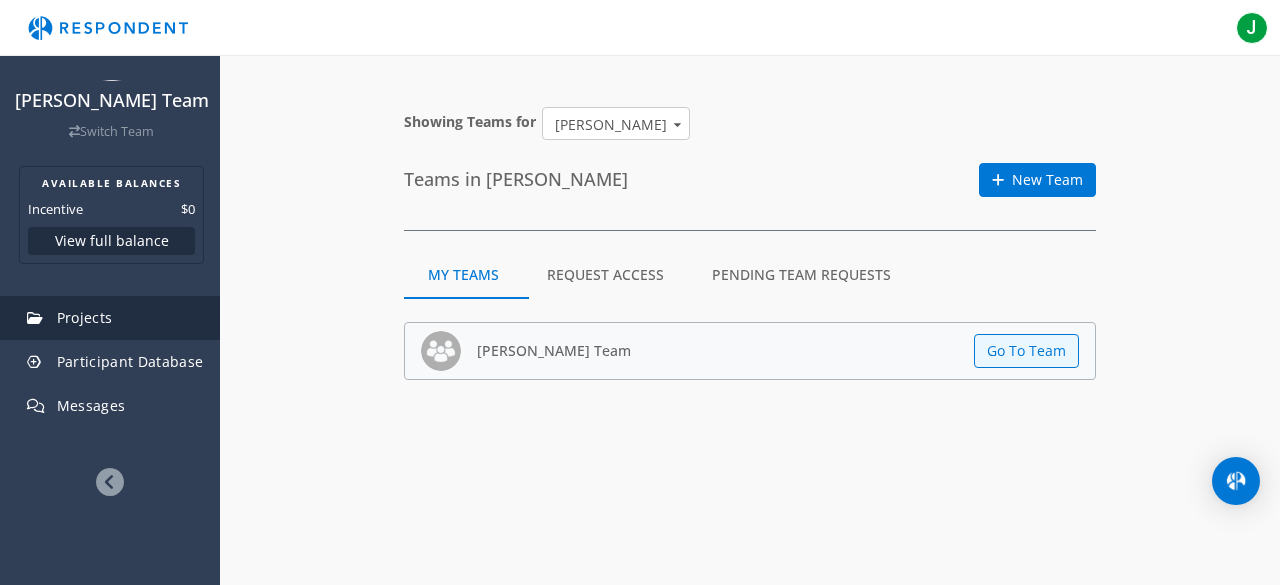 click on "Projects" at bounding box center (85, 317) 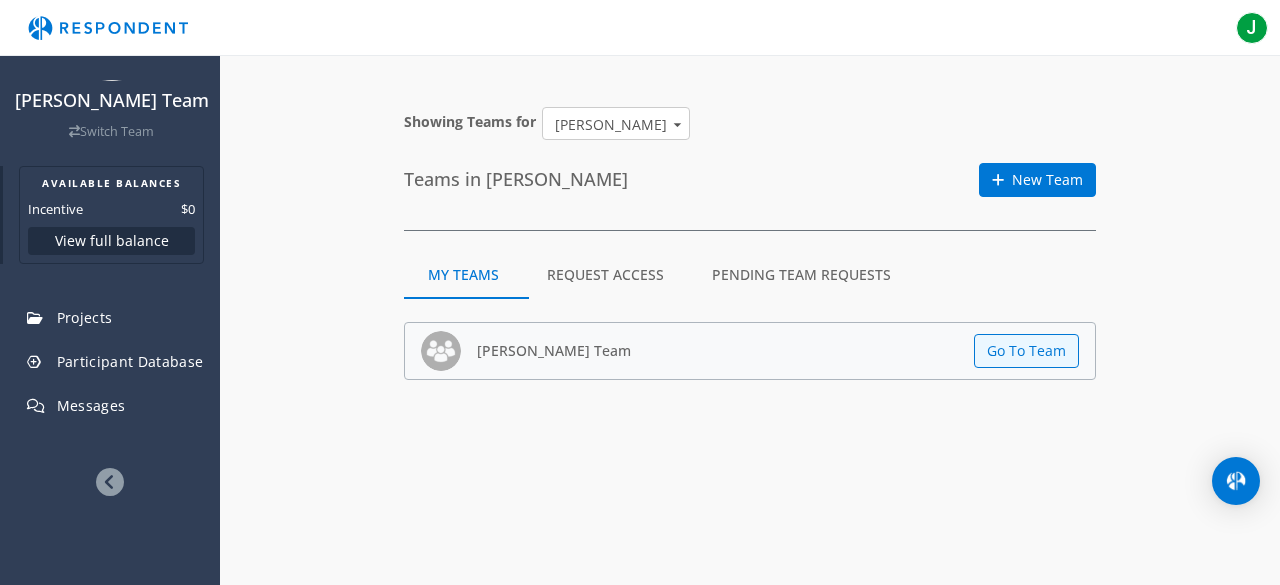 click on "View full balance" at bounding box center (111, 241) 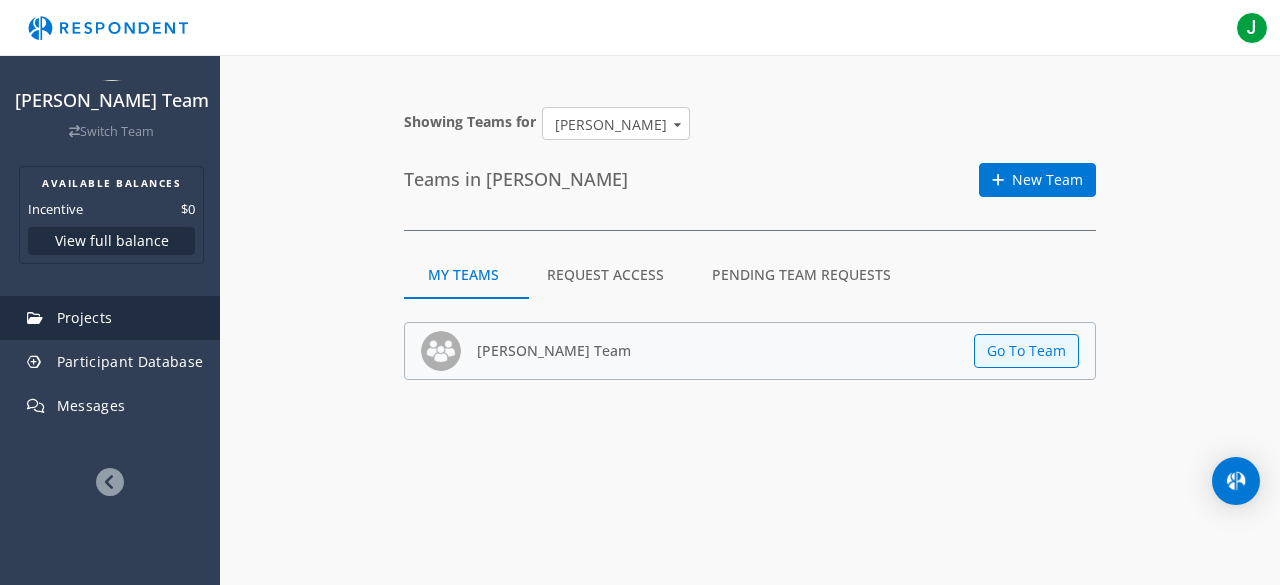 click on "Projects" at bounding box center [85, 317] 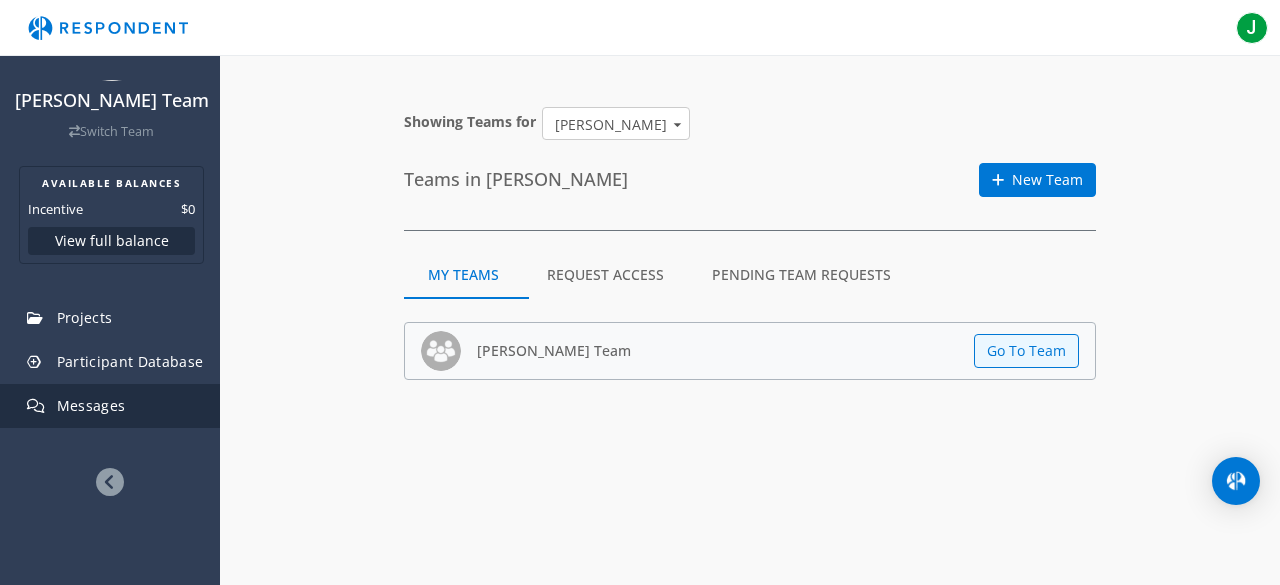 click on "Messages" at bounding box center (91, 405) 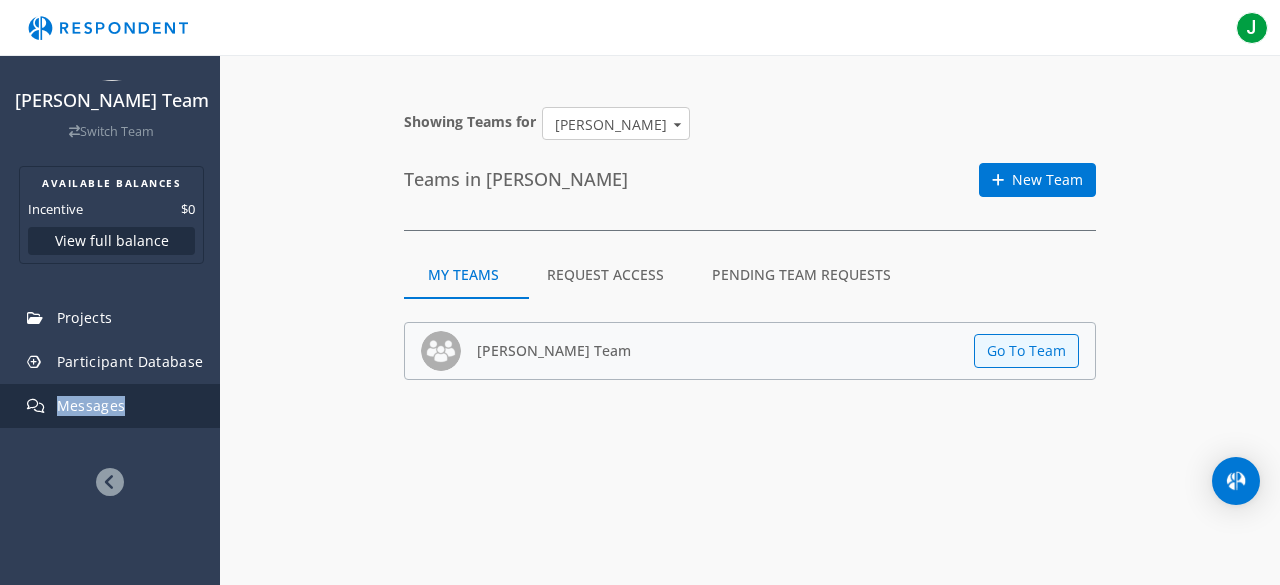 click on "Messages" at bounding box center [91, 405] 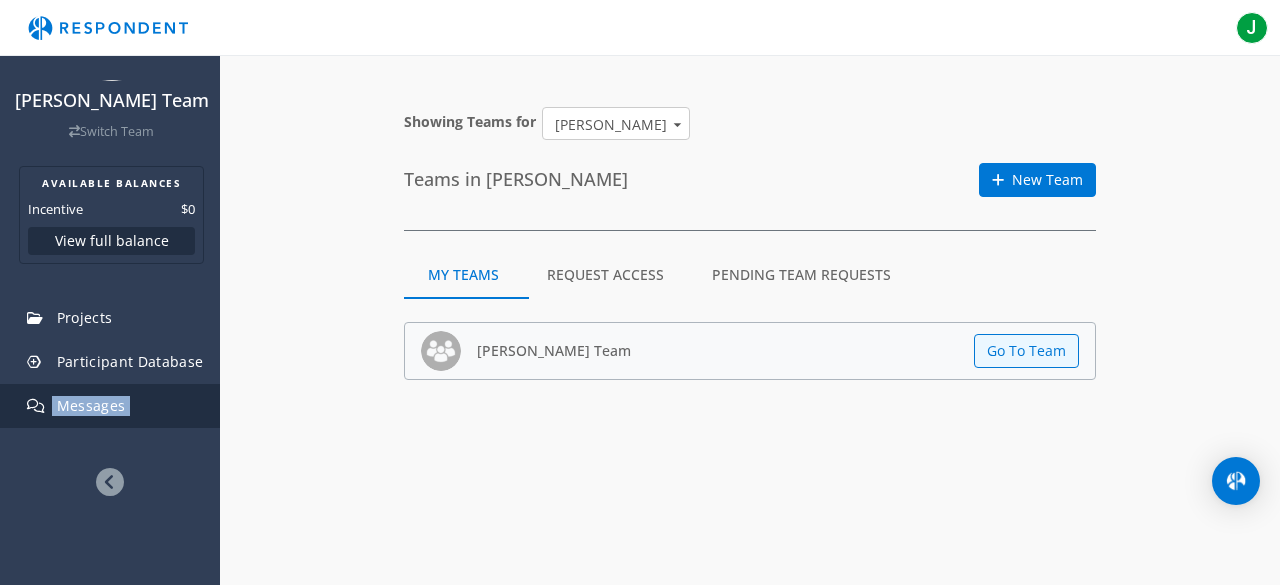 click on "Messages" at bounding box center [91, 405] 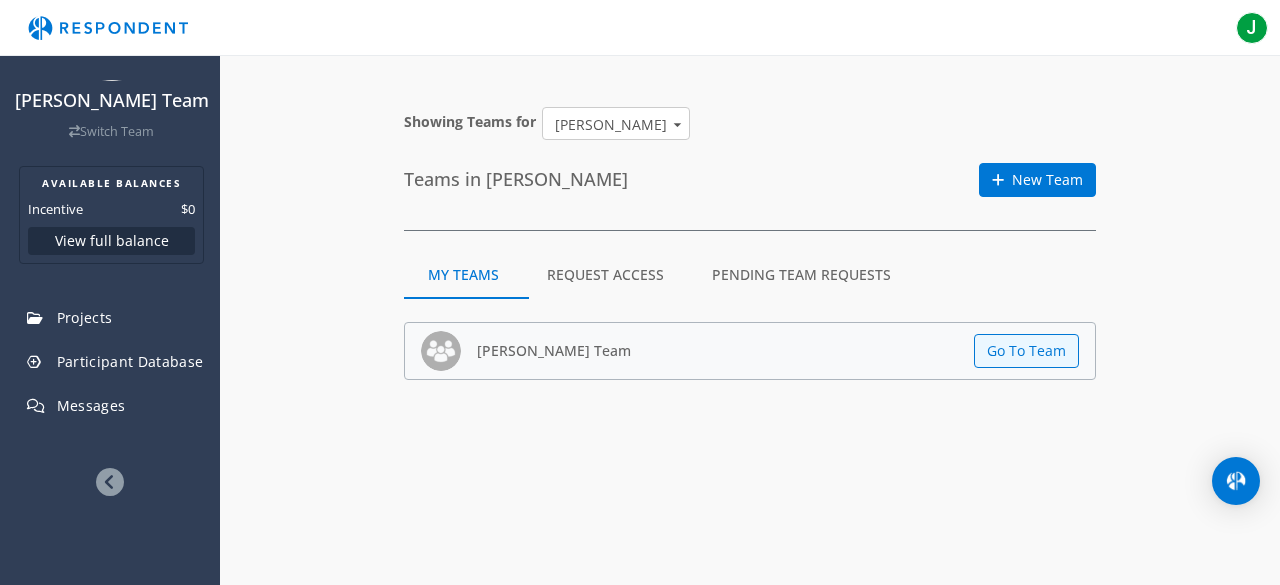 click at bounding box center (110, 482) 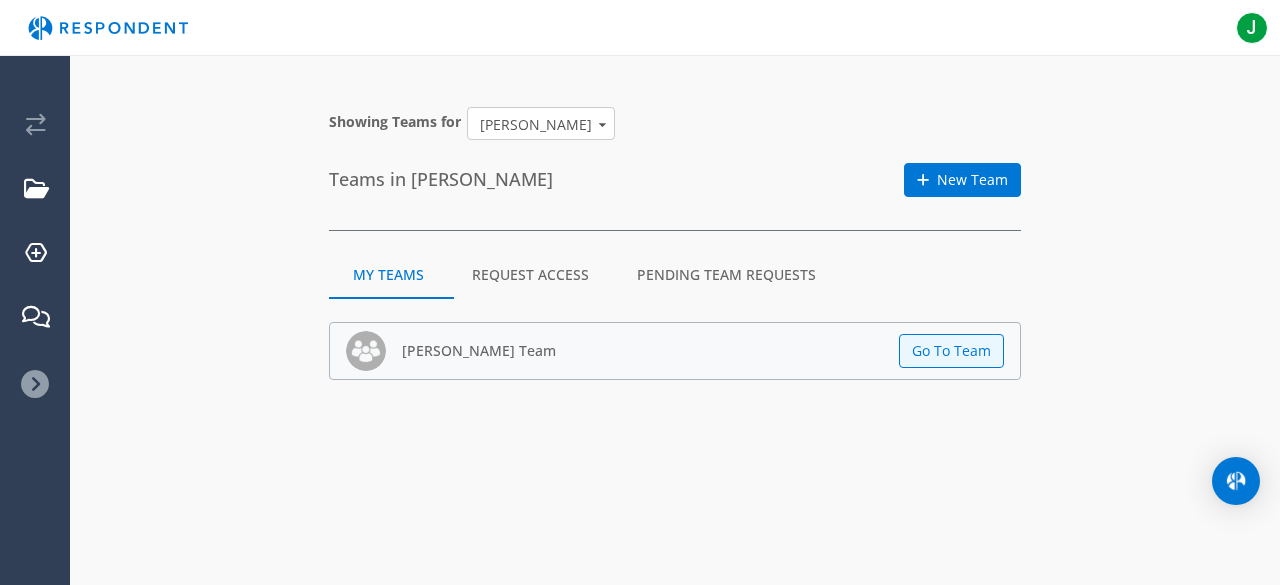scroll, scrollTop: 0, scrollLeft: 0, axis: both 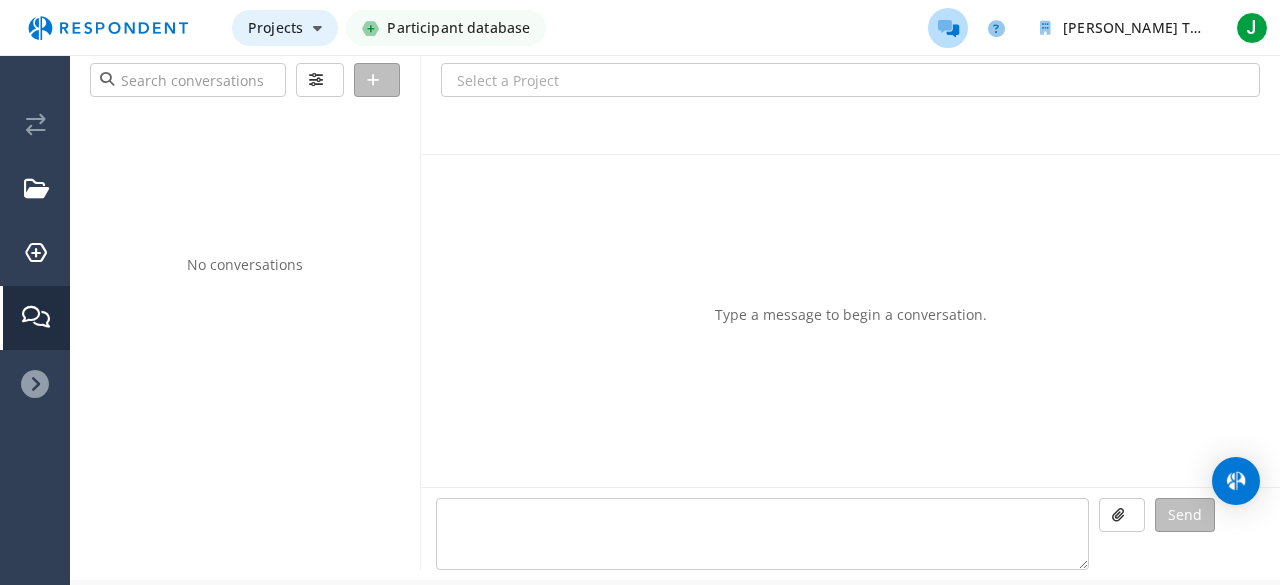 click on "Projects" at bounding box center [285, 28] 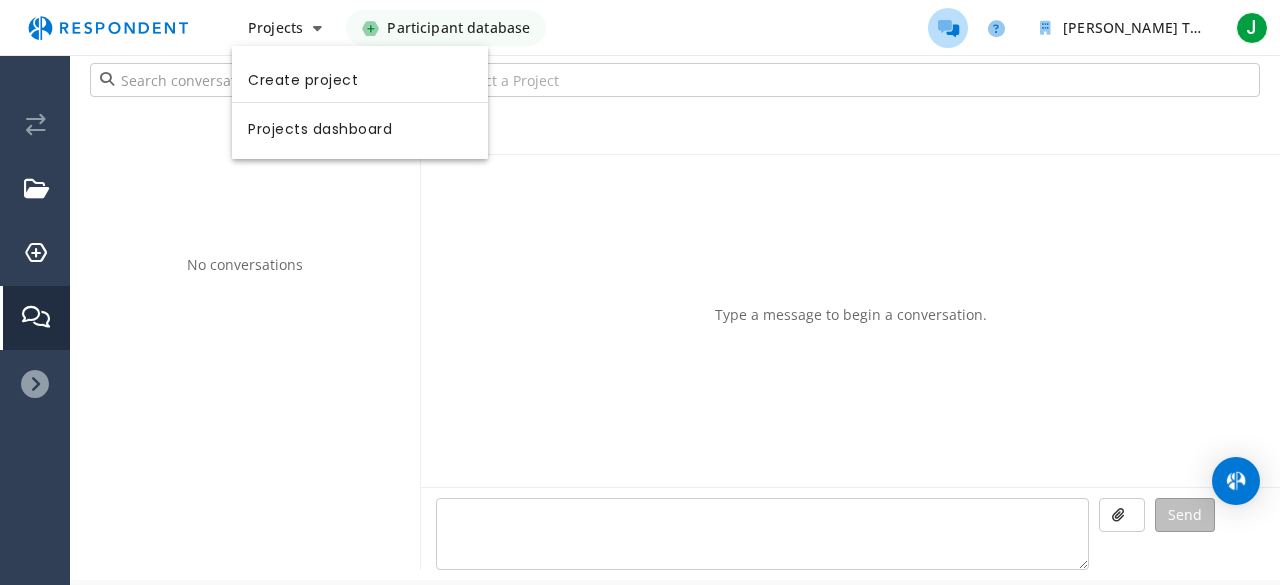 click at bounding box center [640, 292] 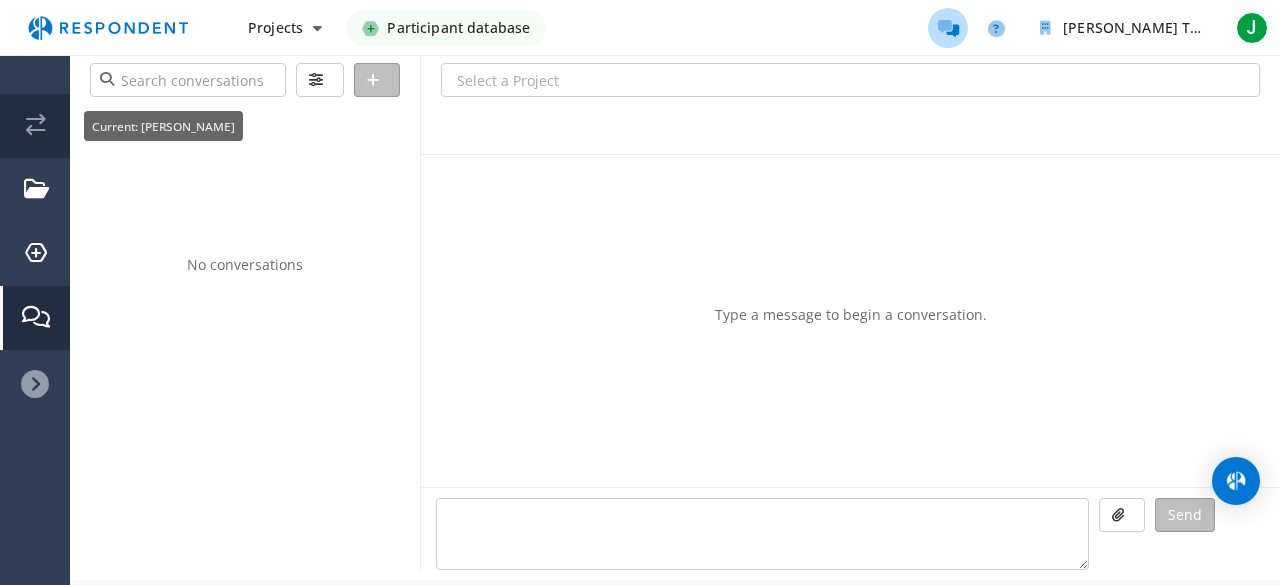 click at bounding box center [36, 126] 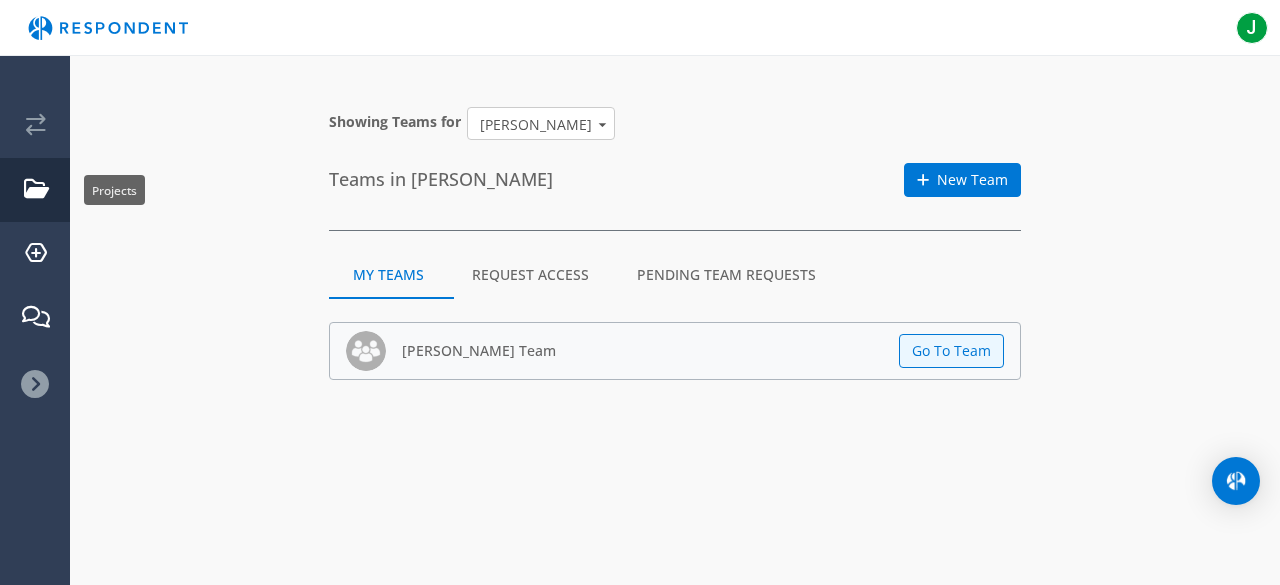 click at bounding box center [36, 189] 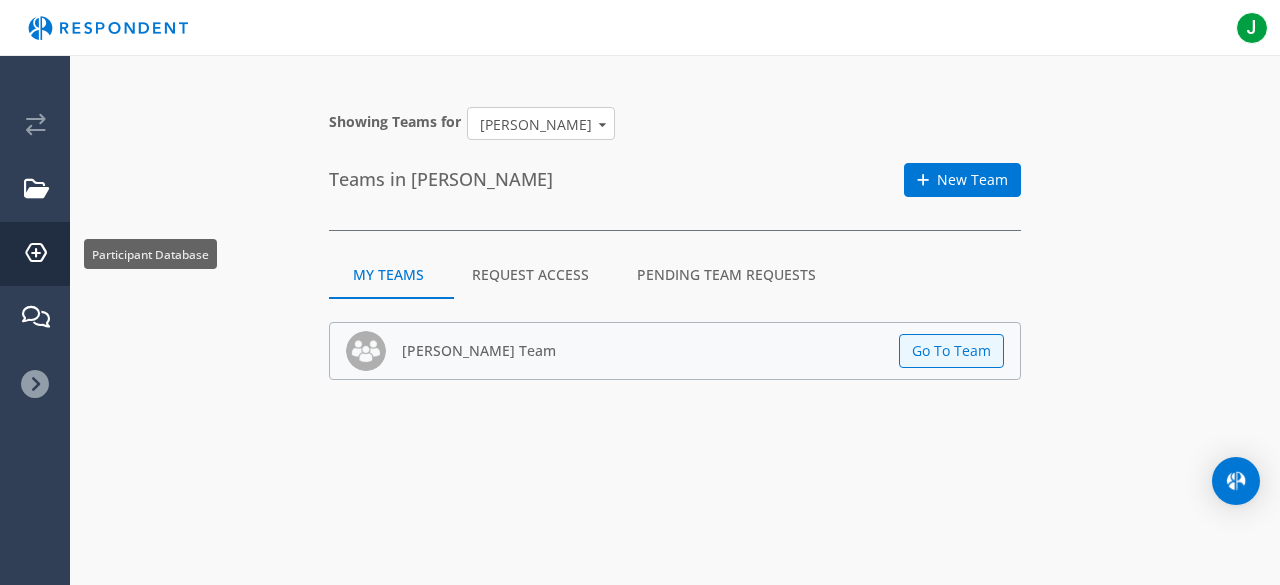 click at bounding box center (36, 253) 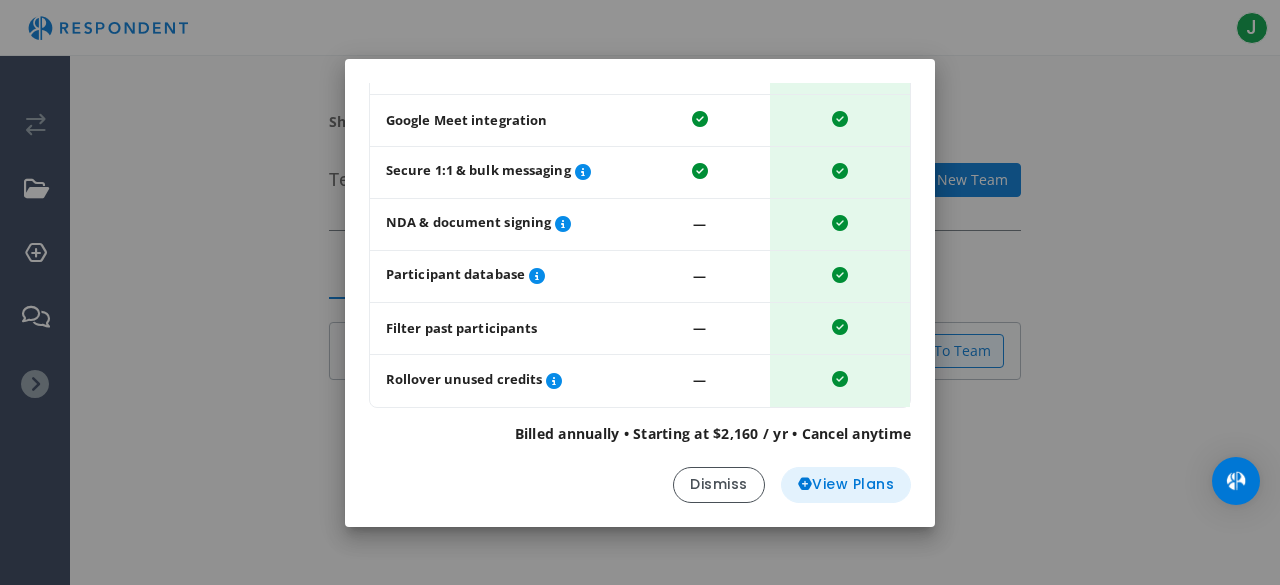 scroll, scrollTop: 298, scrollLeft: 0, axis: vertical 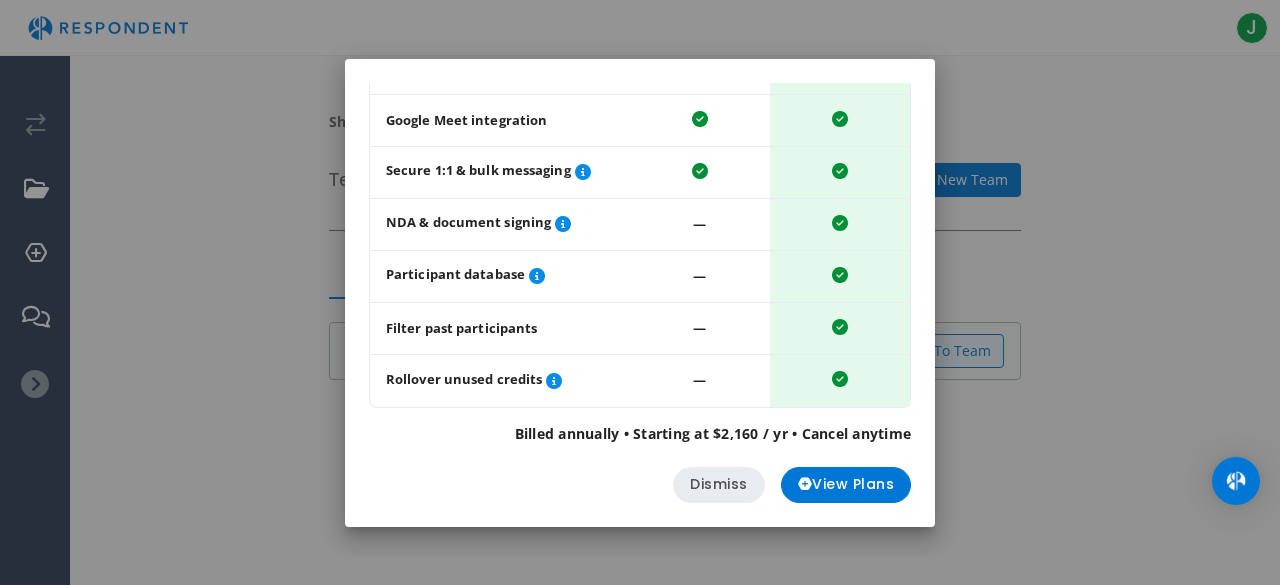 click on "Dismiss" 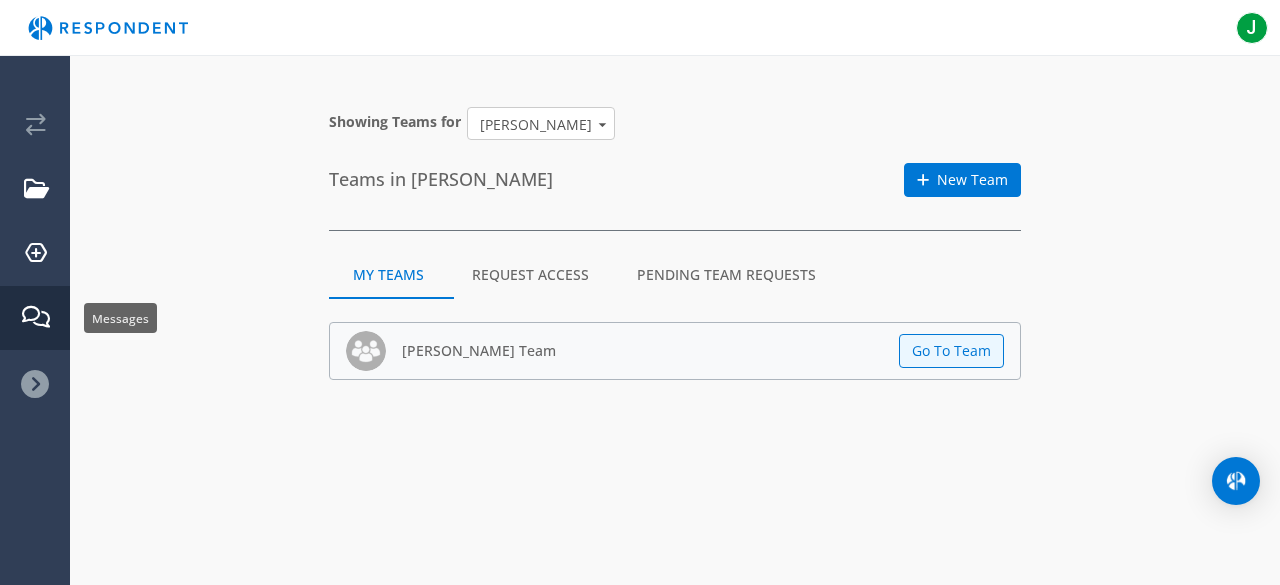 click at bounding box center [36, 317] 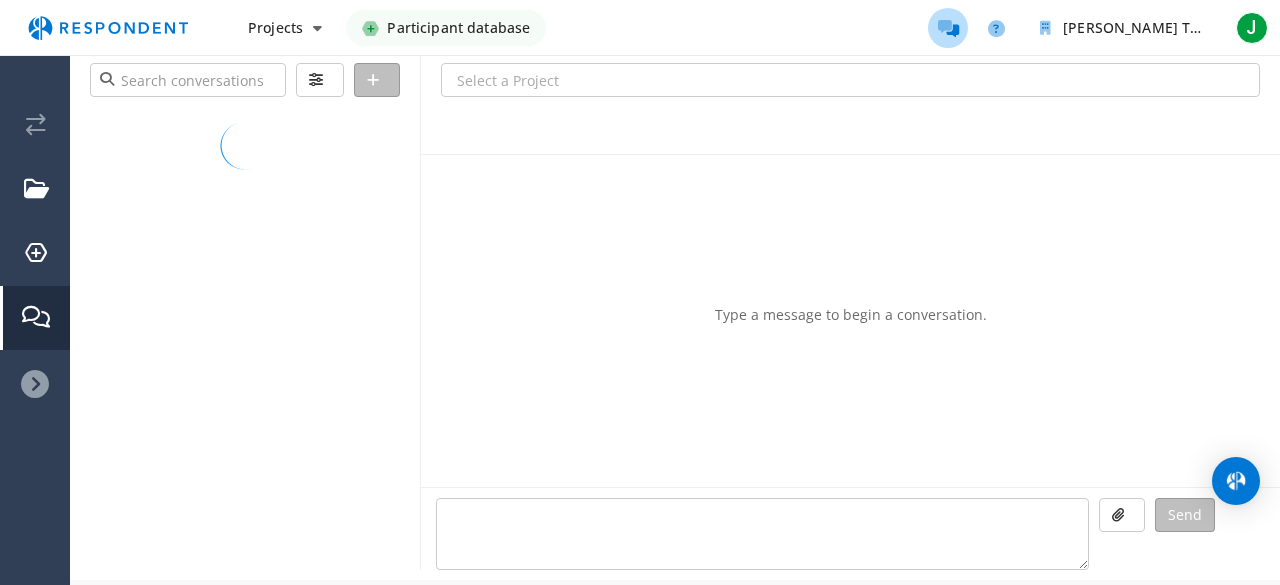 click on "Type a message to begin a conversation." at bounding box center [850, 321] 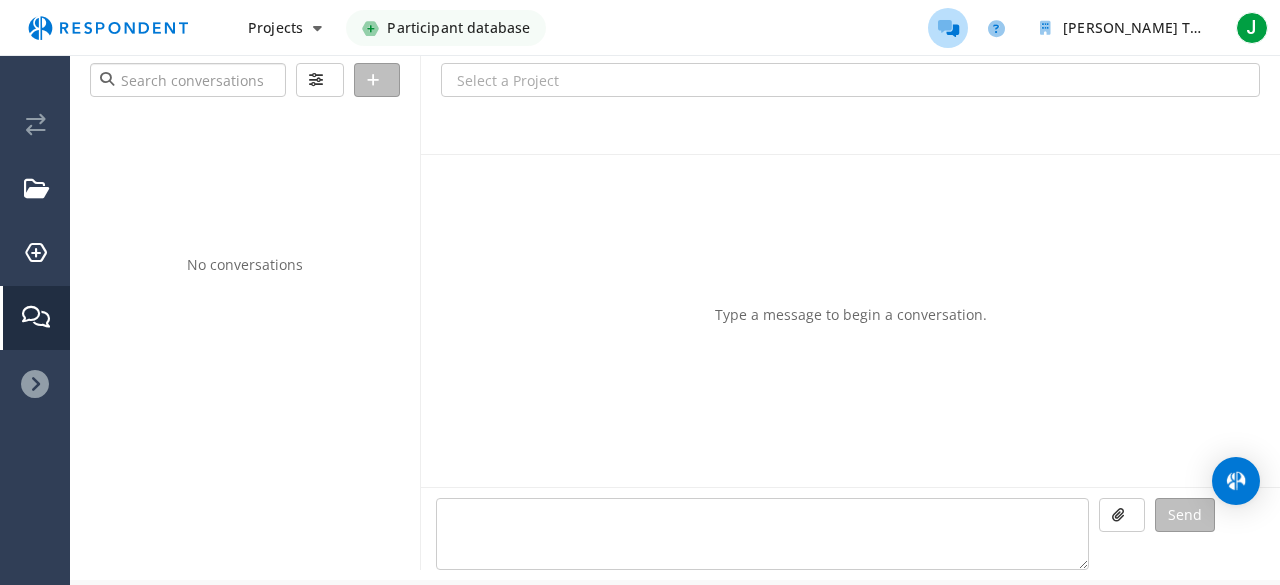 click at bounding box center [188, 80] 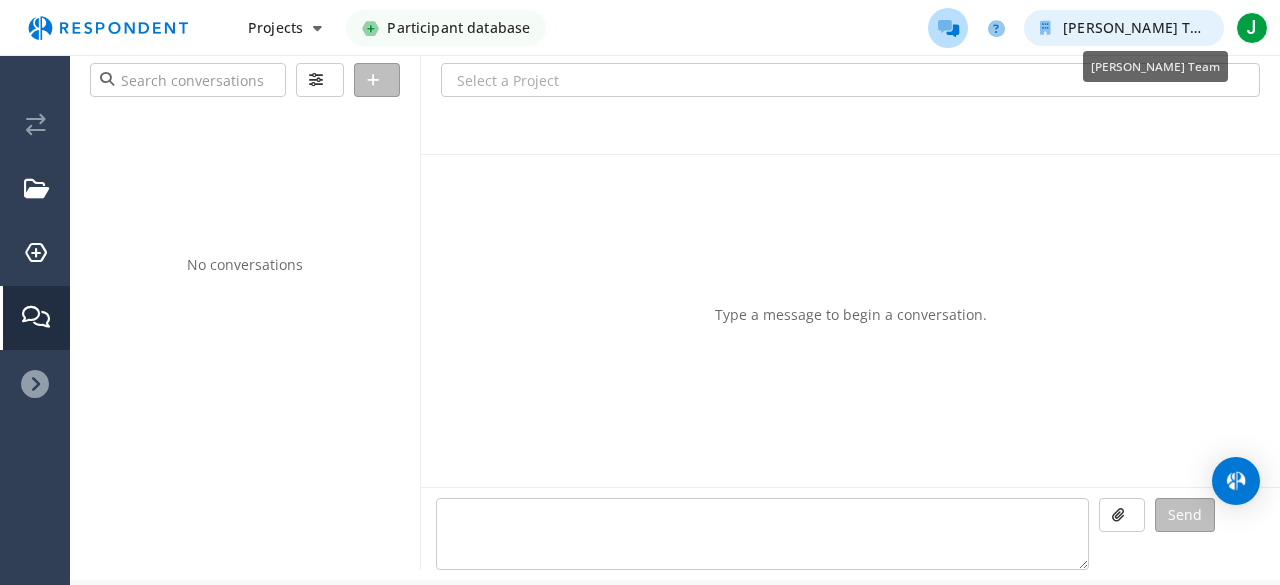click on "[PERSON_NAME] Team" at bounding box center (1141, 27) 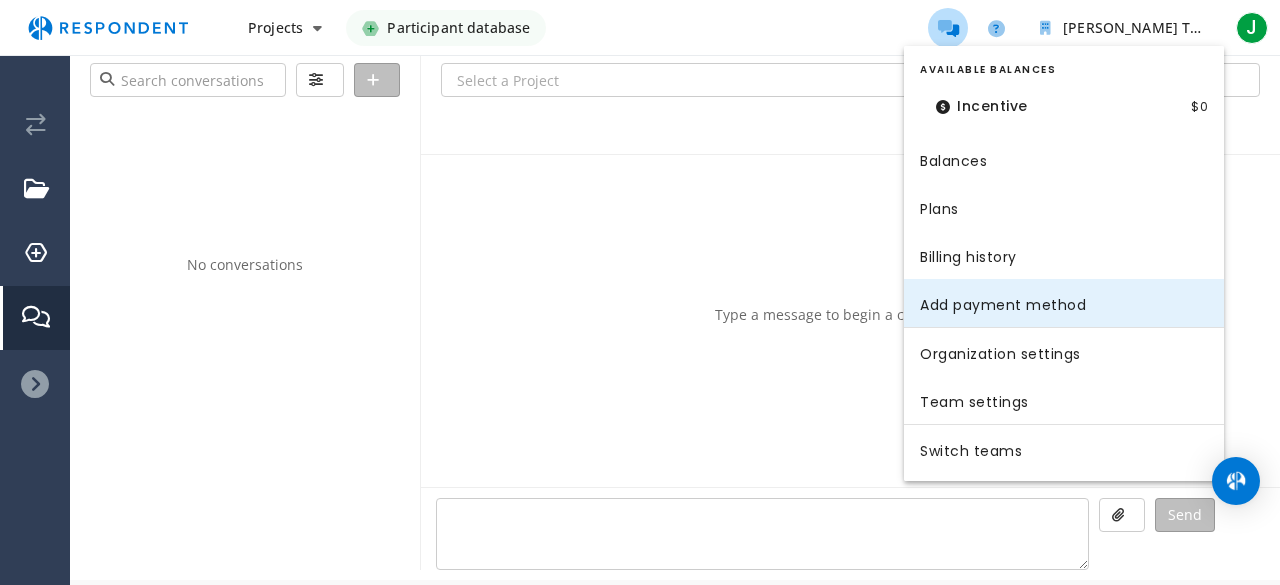 click on "Add payment method" 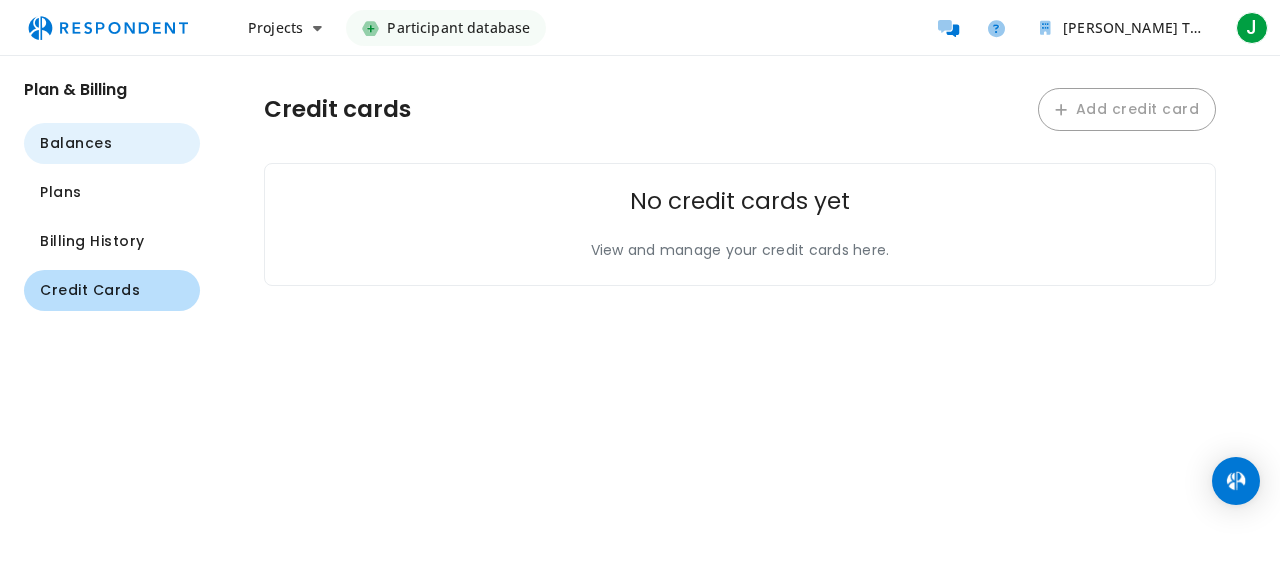click on "Balances" at bounding box center [76, 143] 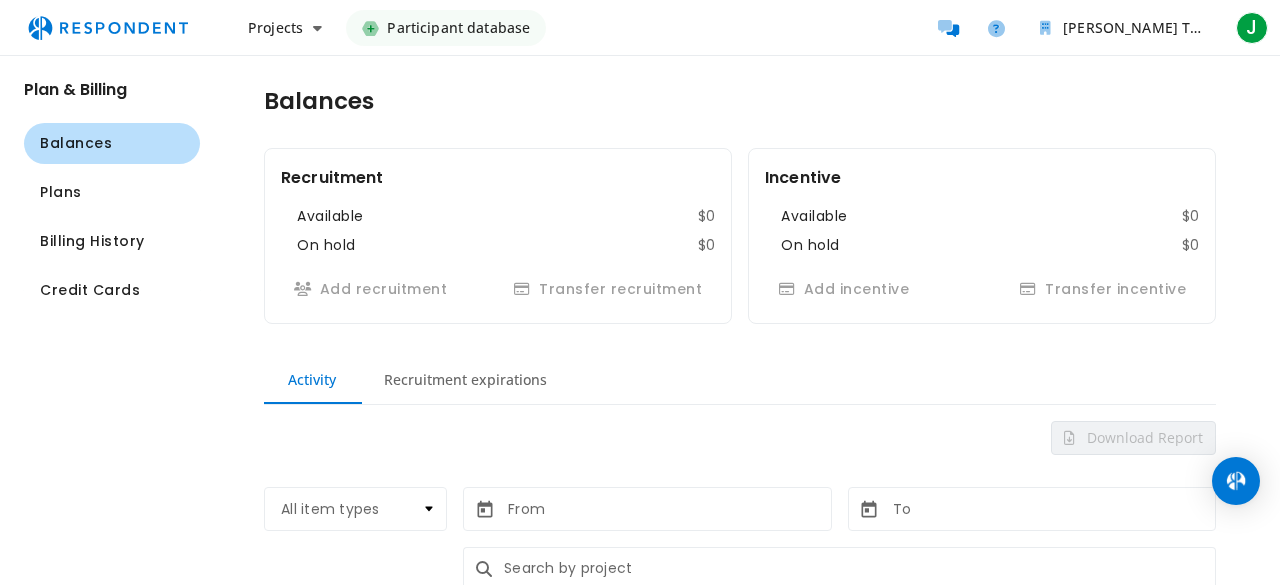 click on "Recruitment expirations" at bounding box center (465, 380) 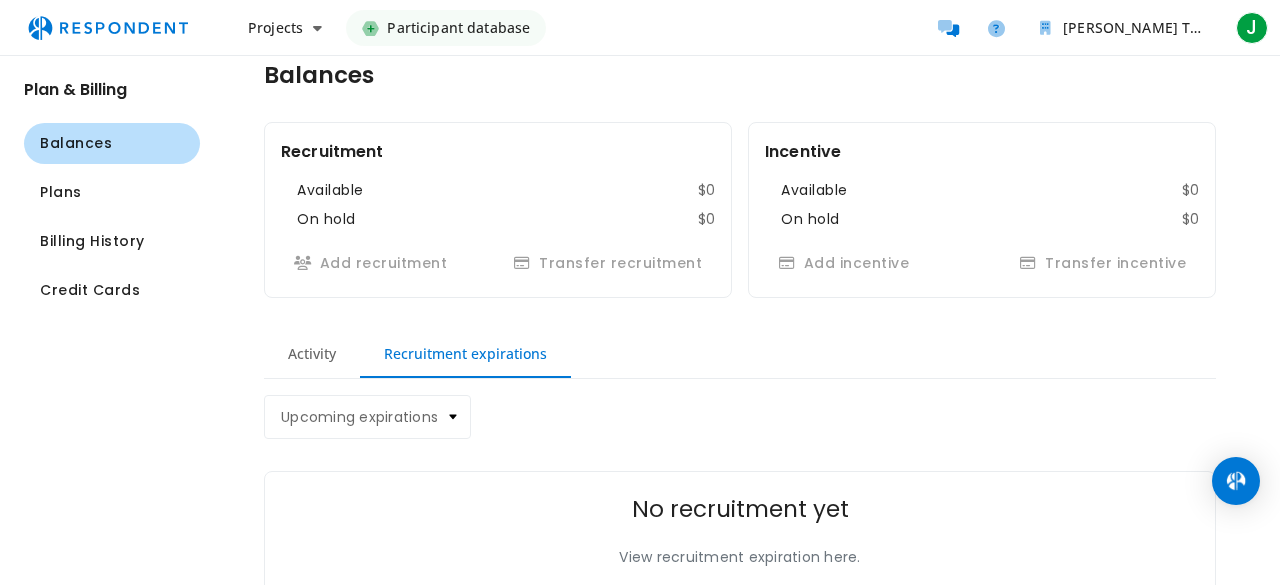 scroll, scrollTop: 0, scrollLeft: 0, axis: both 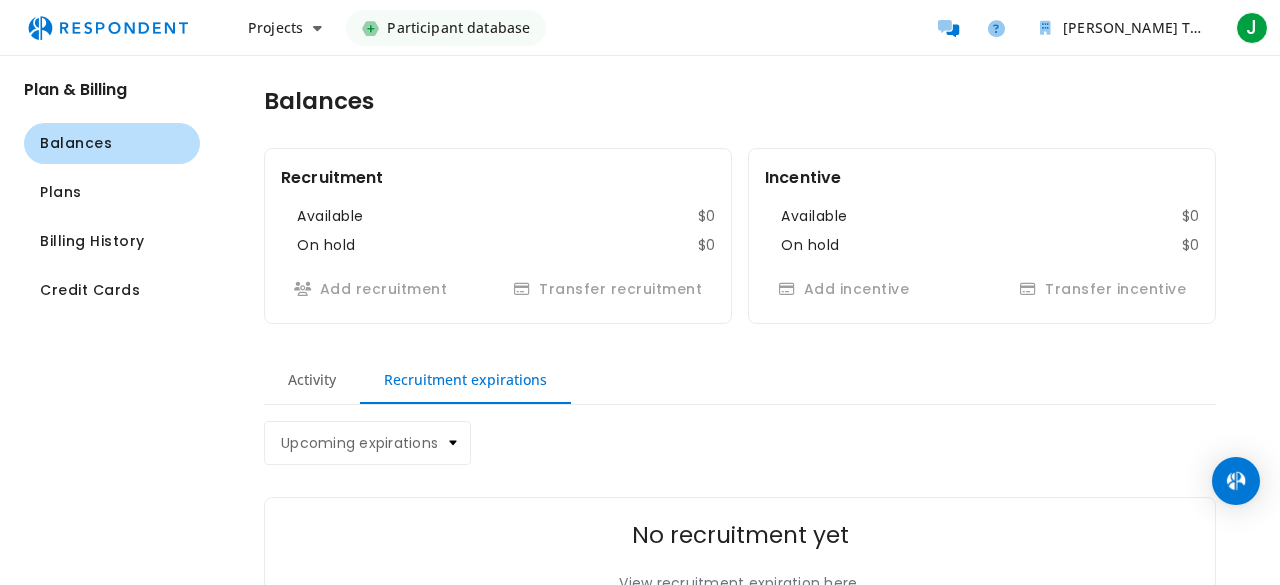 click on "Activity" at bounding box center [312, 380] 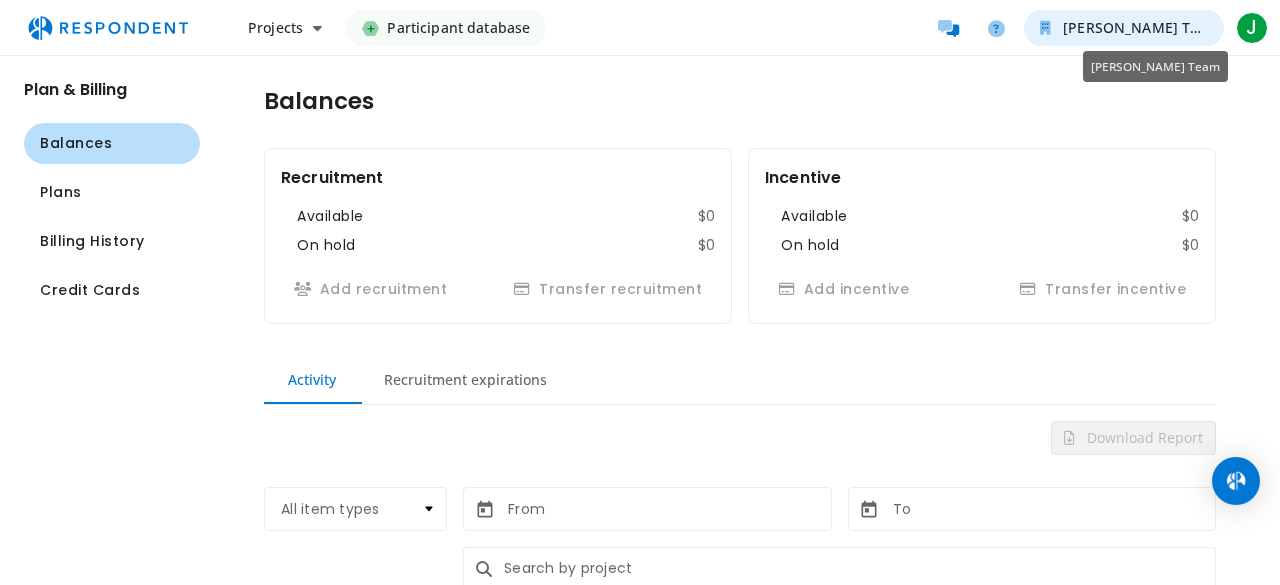 click on "[PERSON_NAME] Team" at bounding box center (1124, 28) 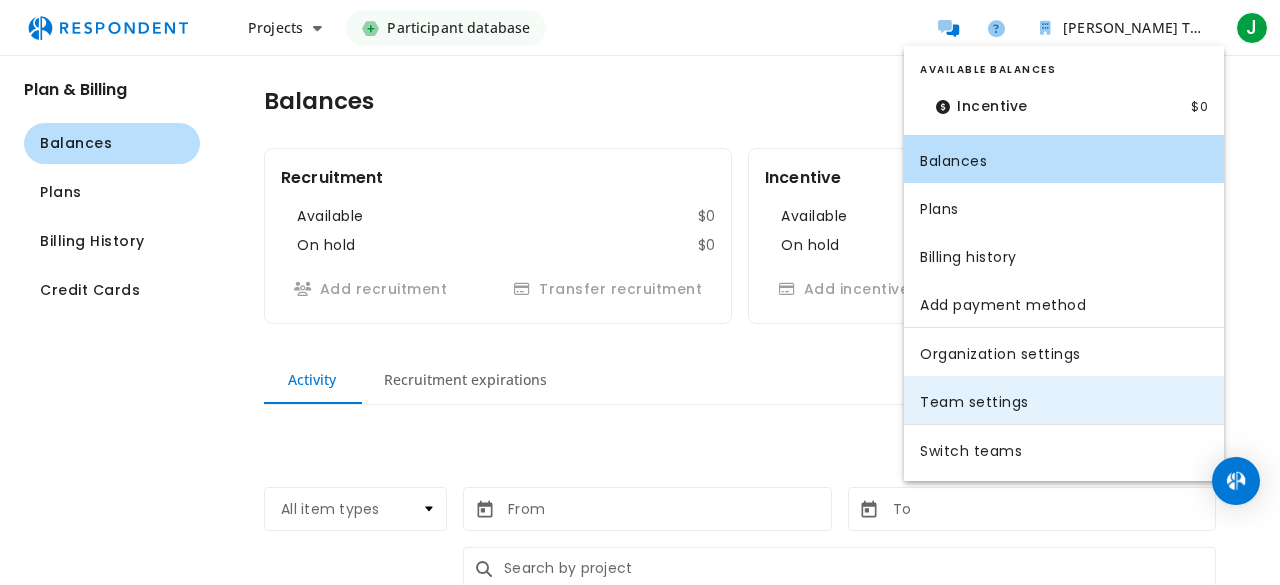 click on "Team settings" 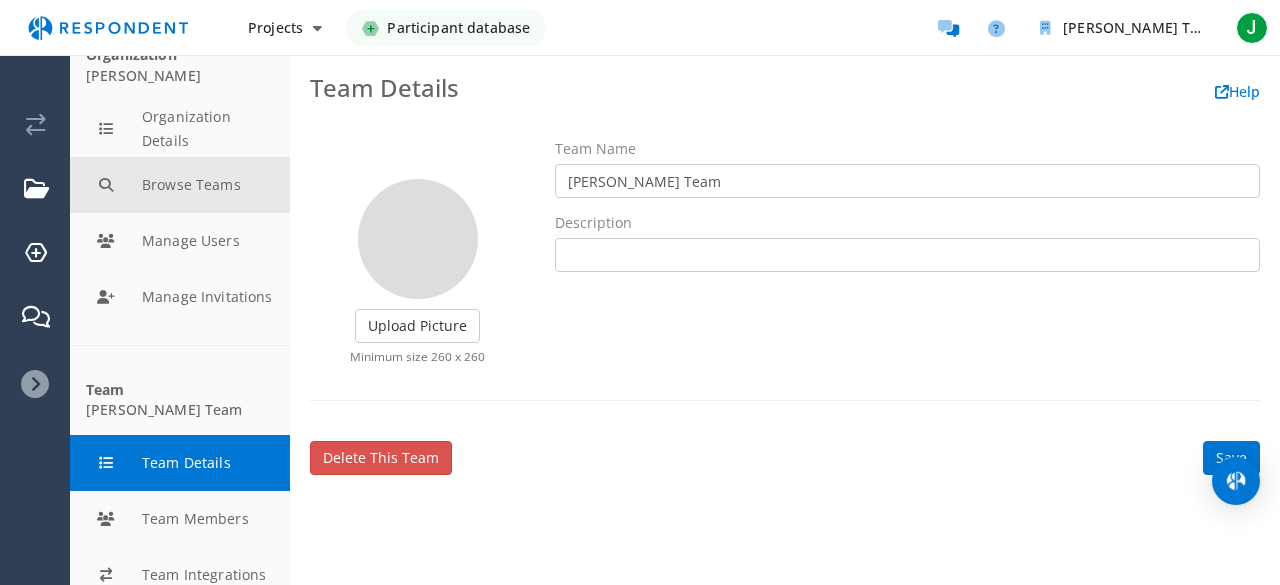 scroll, scrollTop: 49, scrollLeft: 0, axis: vertical 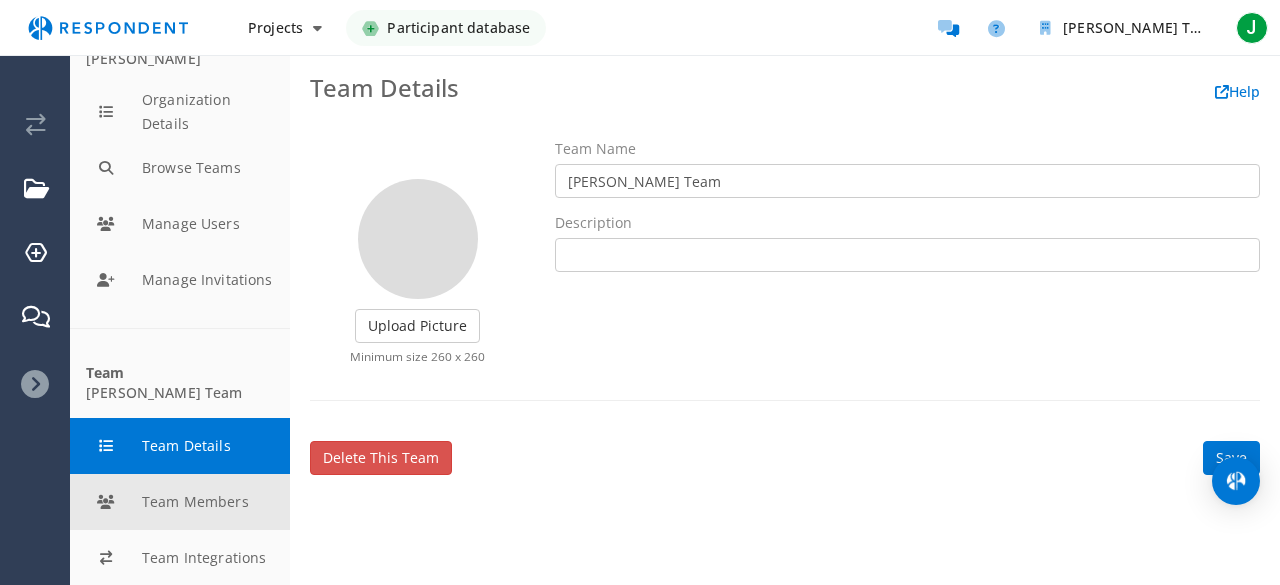 click at bounding box center (180, 502) 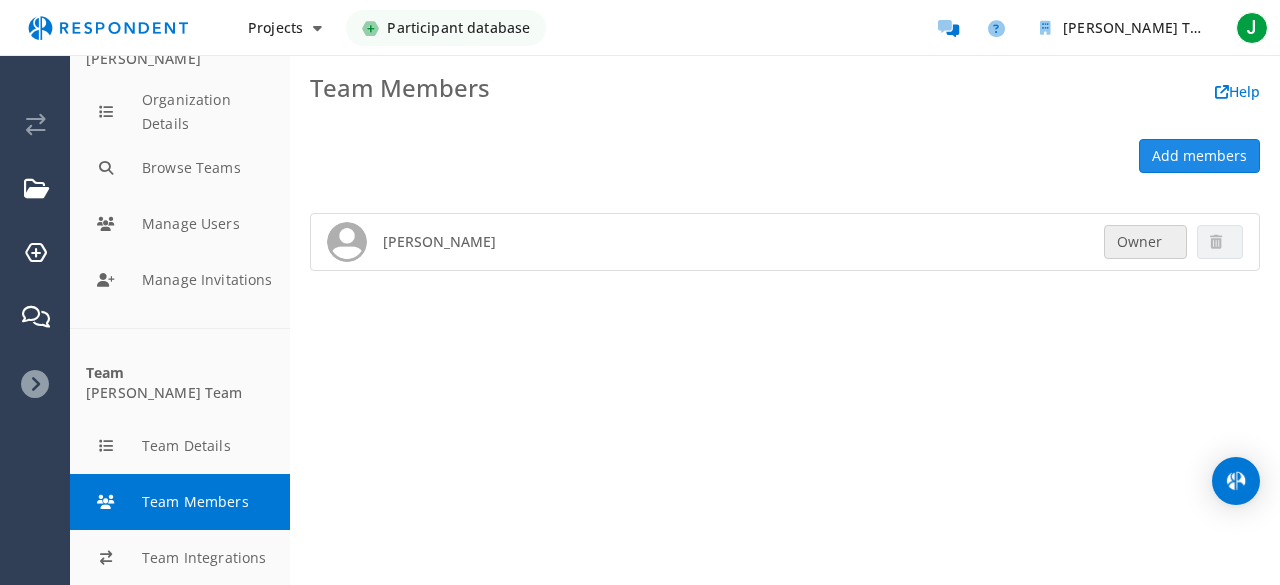 click on "Add members" at bounding box center [1199, 156] 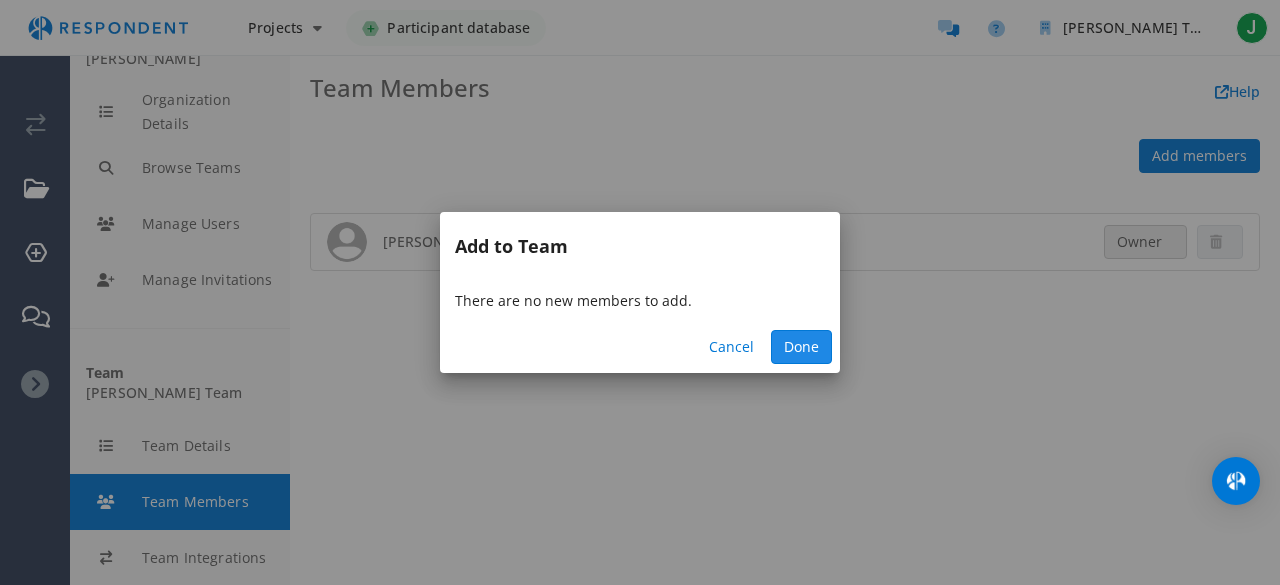 click on "Done" 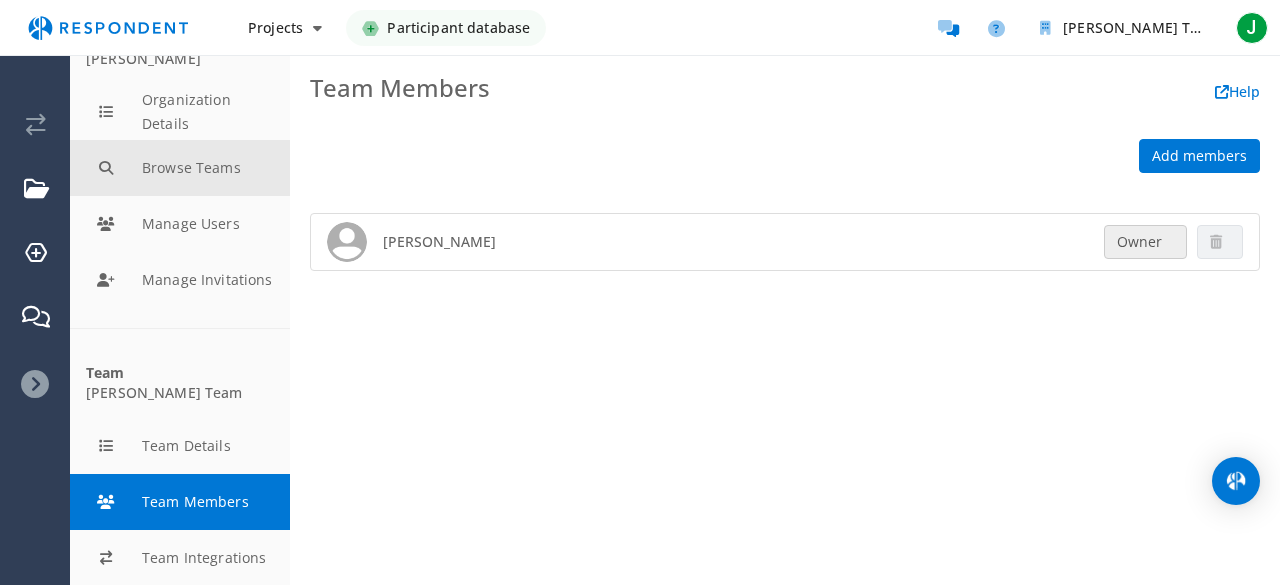 click at bounding box center (180, 168) 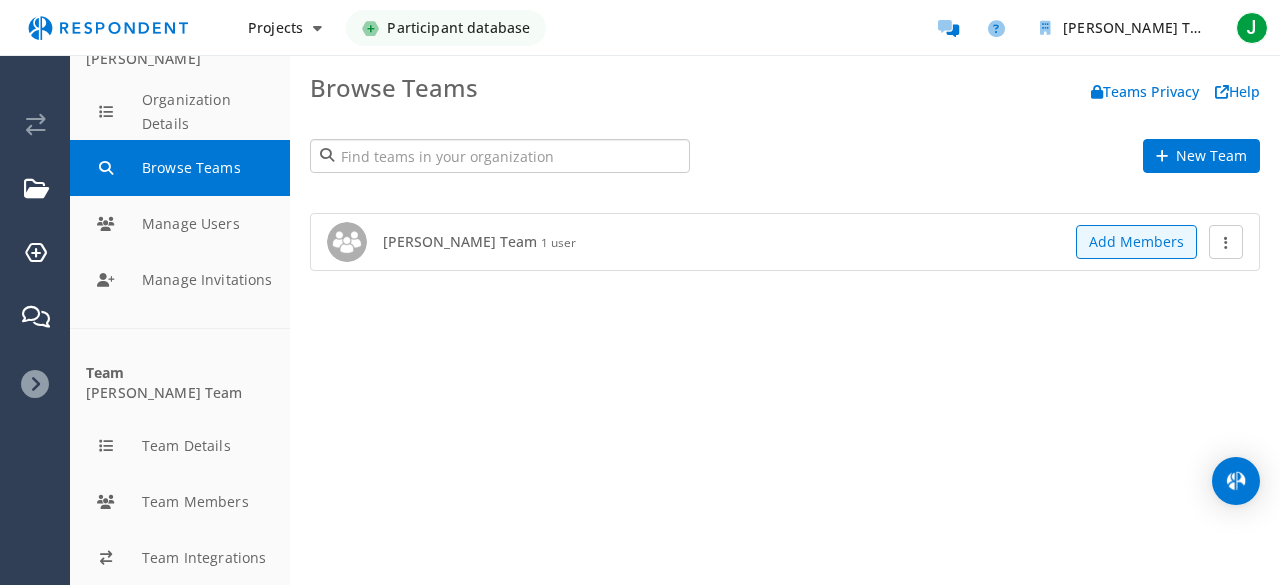 click at bounding box center (500, 156) 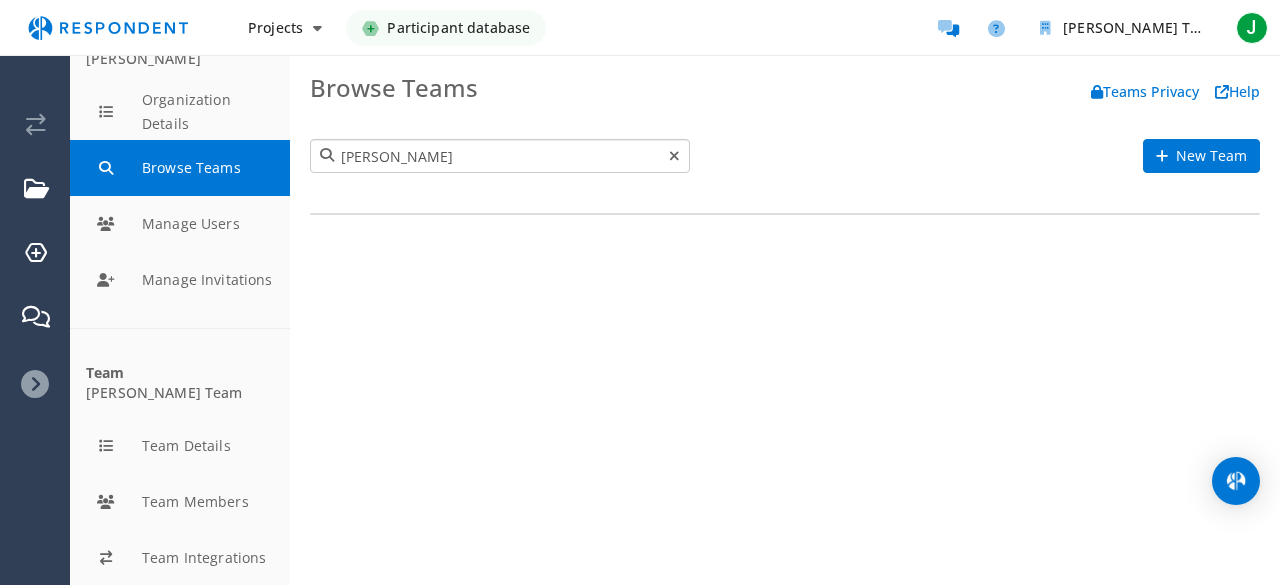 type on "[PERSON_NAME]" 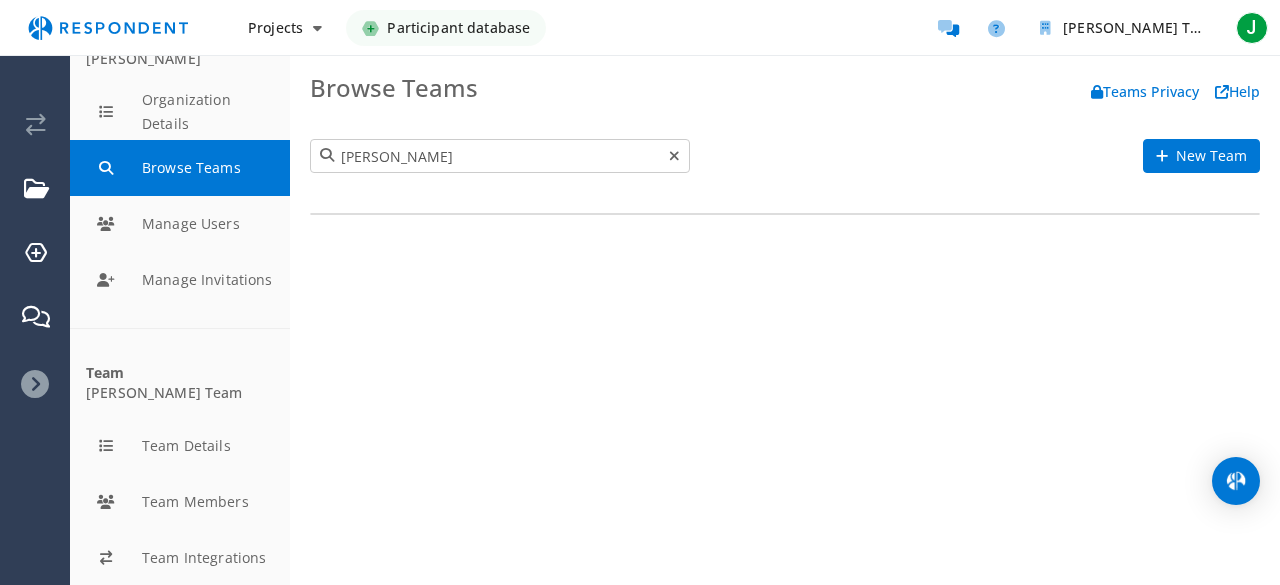 click at bounding box center [674, 156] 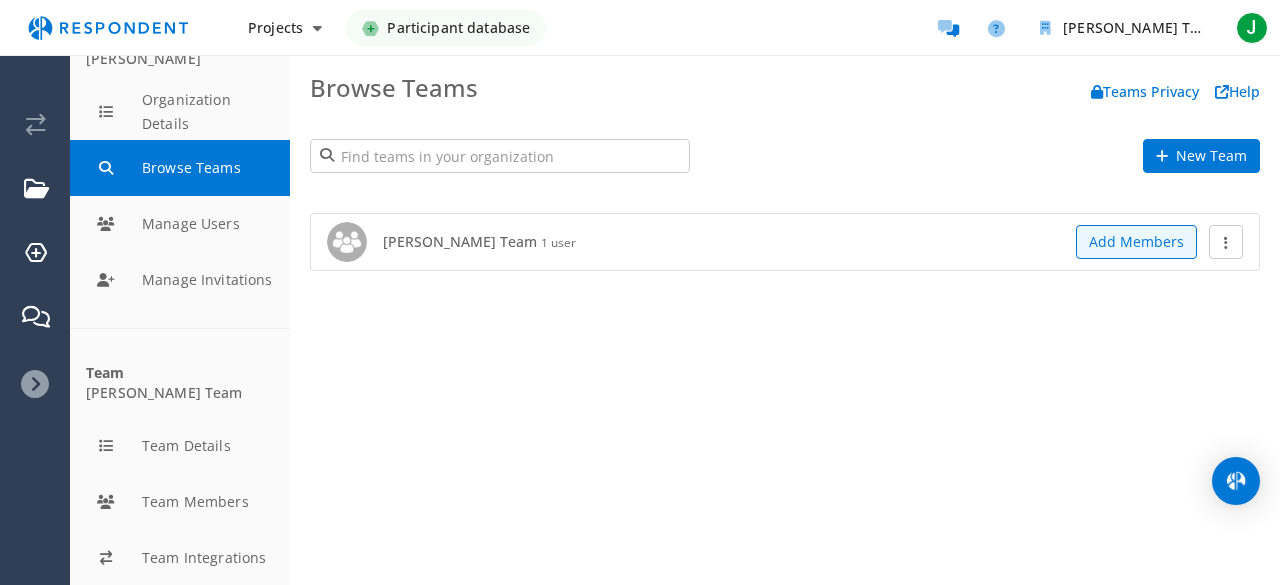 click on "[PERSON_NAME] Team    1 user                Add Members                    Manage Members" at bounding box center [785, 242] 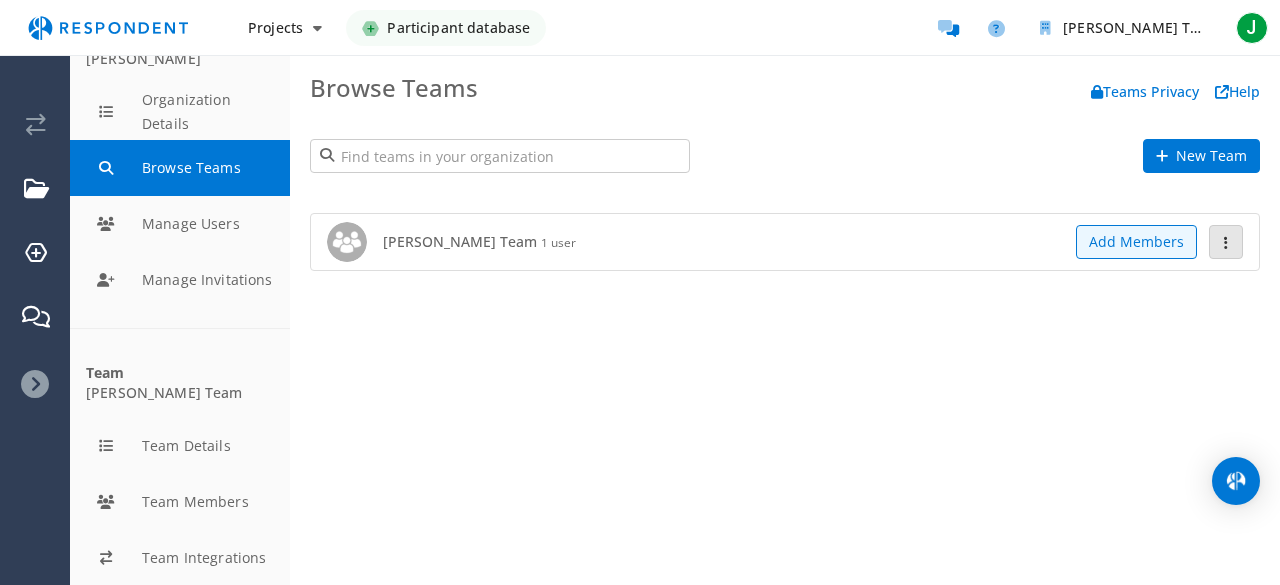 click at bounding box center (1226, 242) 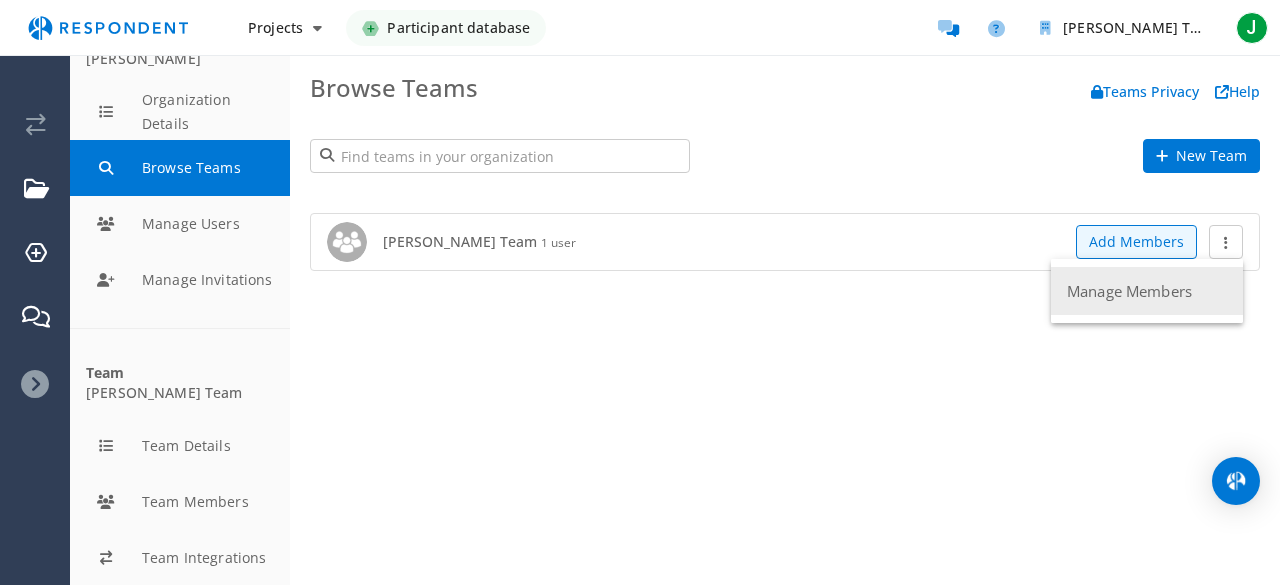 click on "Manage Members" at bounding box center (1147, 291) 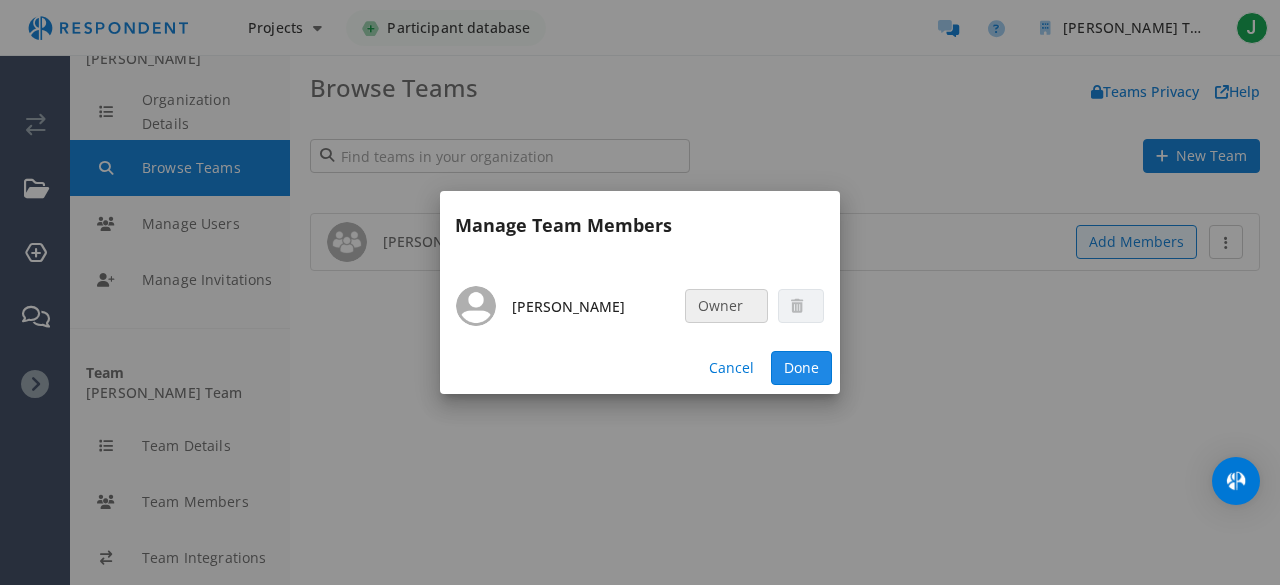 click on "Done" 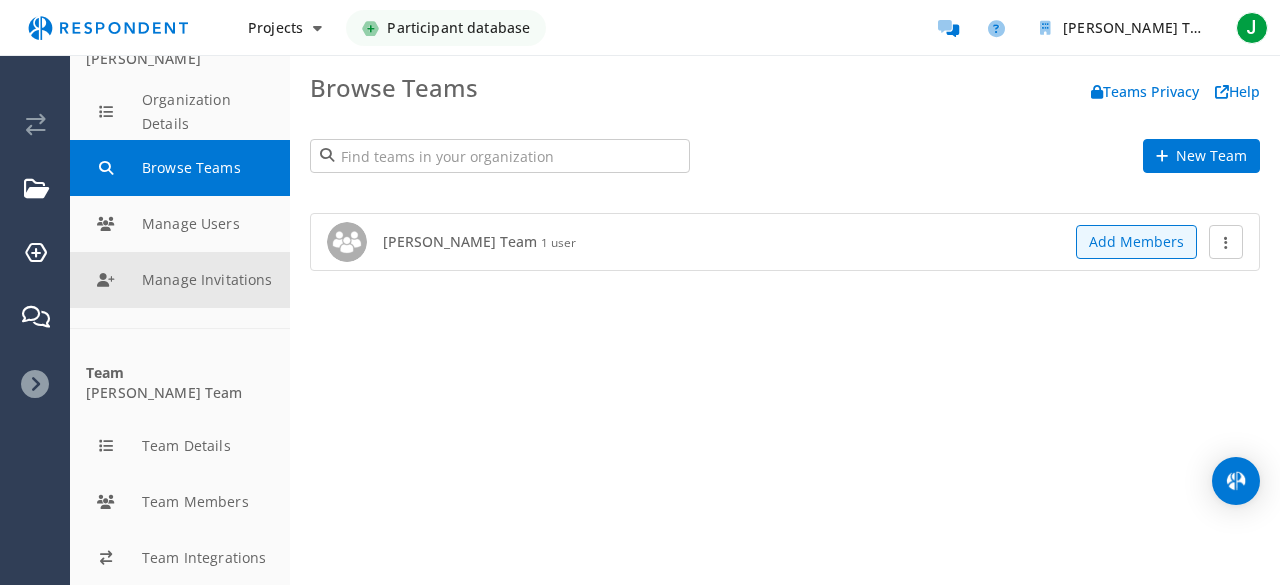 click at bounding box center [180, 280] 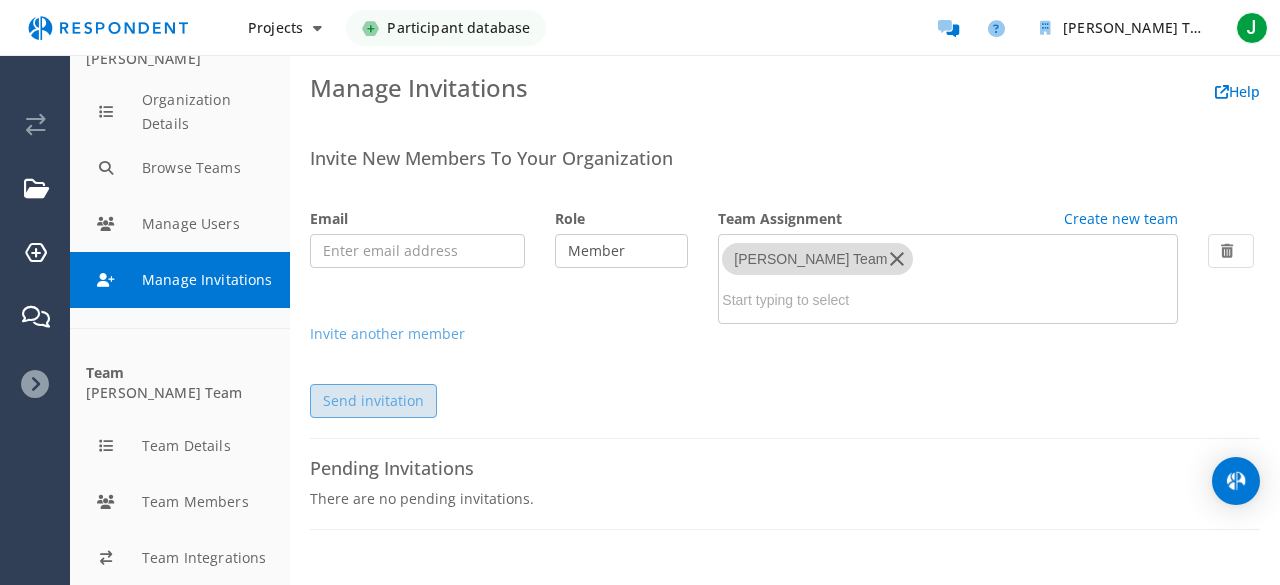 click on "Send invitation" at bounding box center [373, 401] 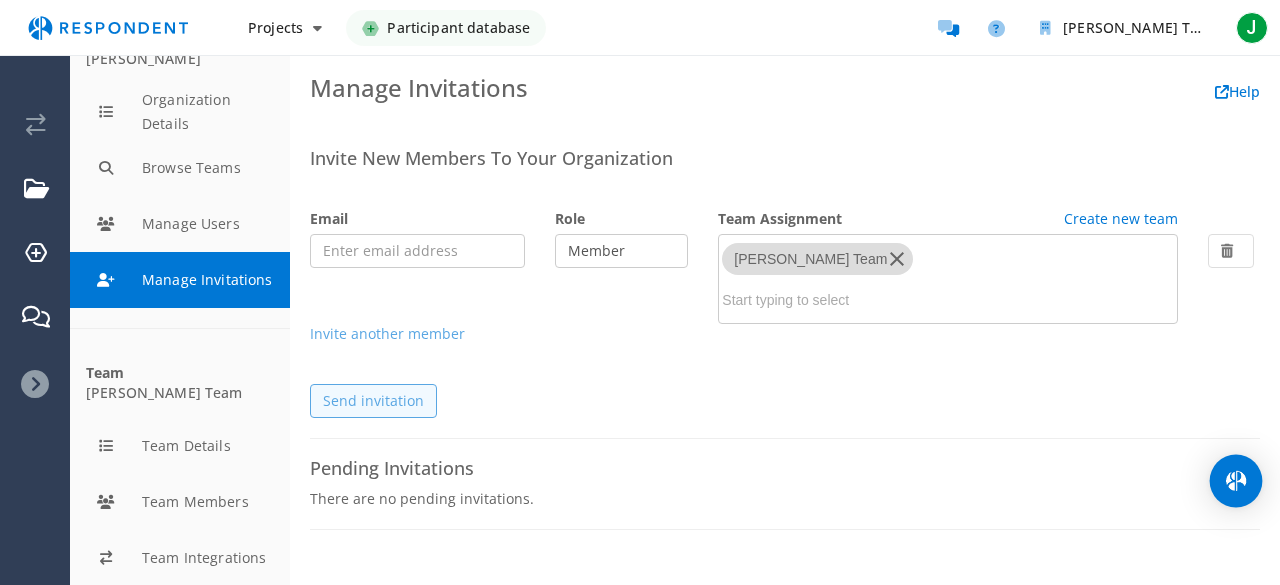 click at bounding box center (1236, 481) 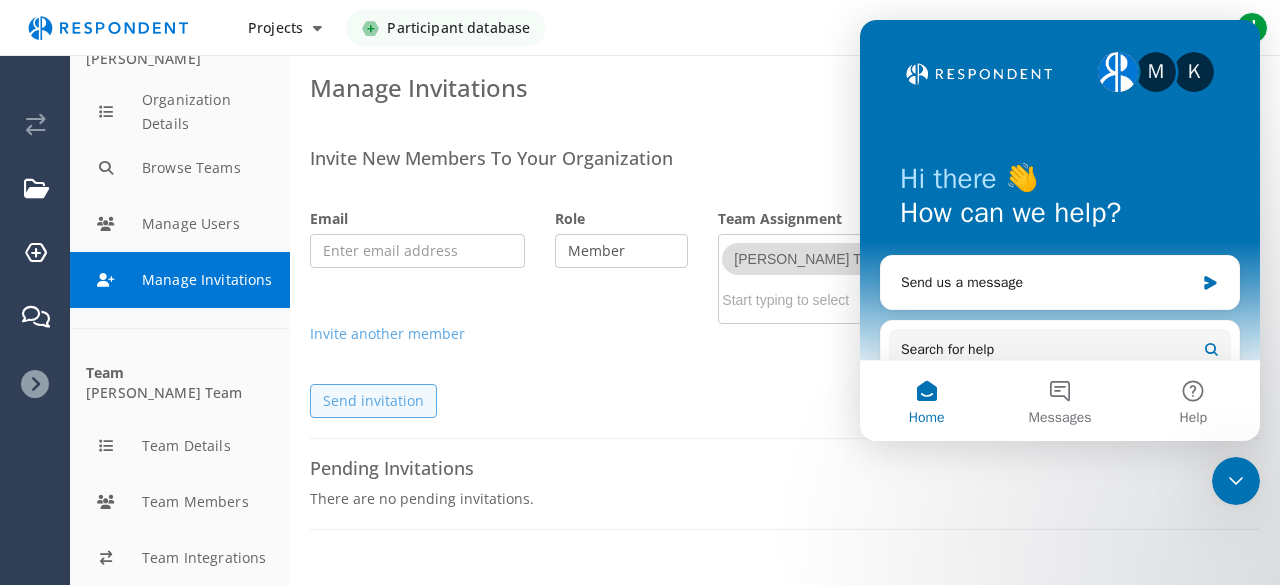 scroll, scrollTop: 0, scrollLeft: 0, axis: both 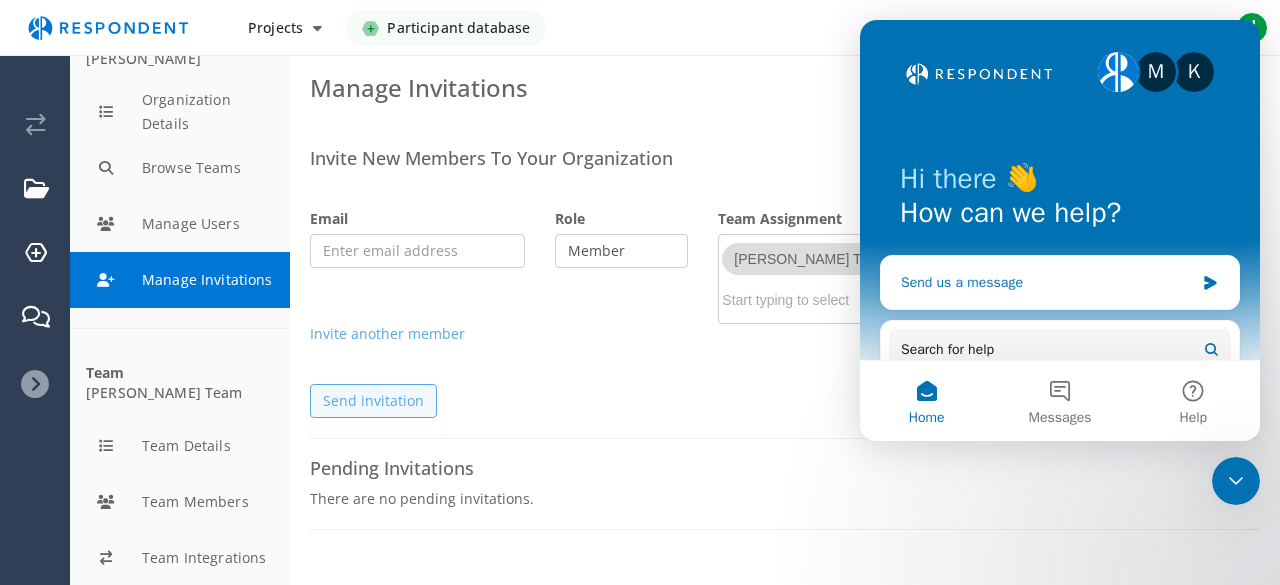 click on "Send us a message" at bounding box center [1047, 282] 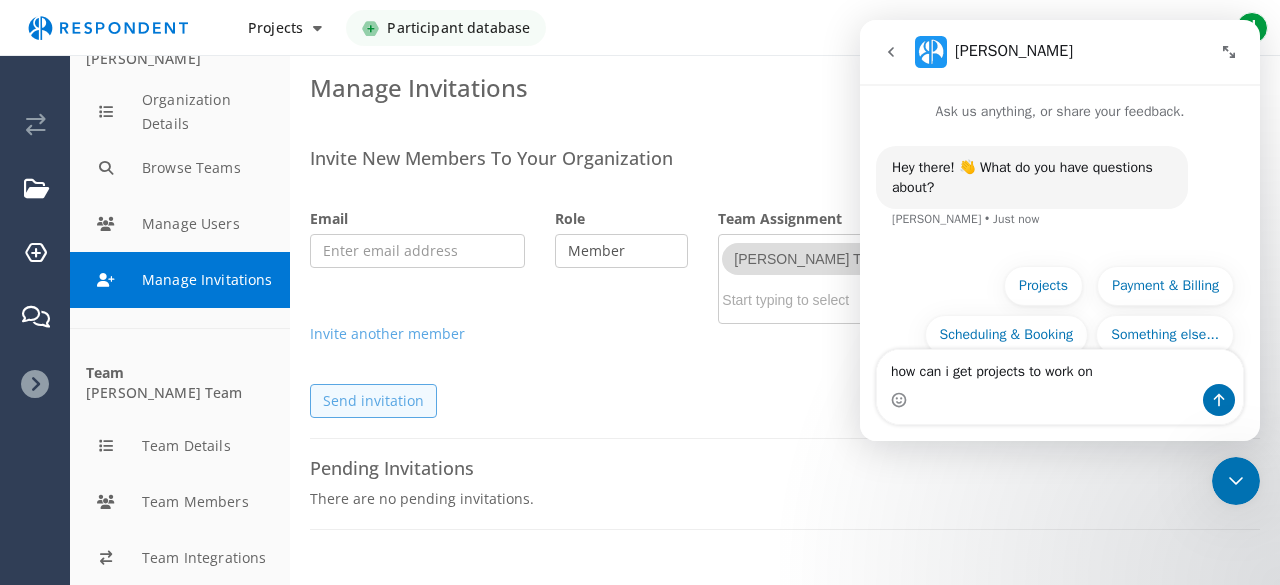type on "how can i get projects to work on" 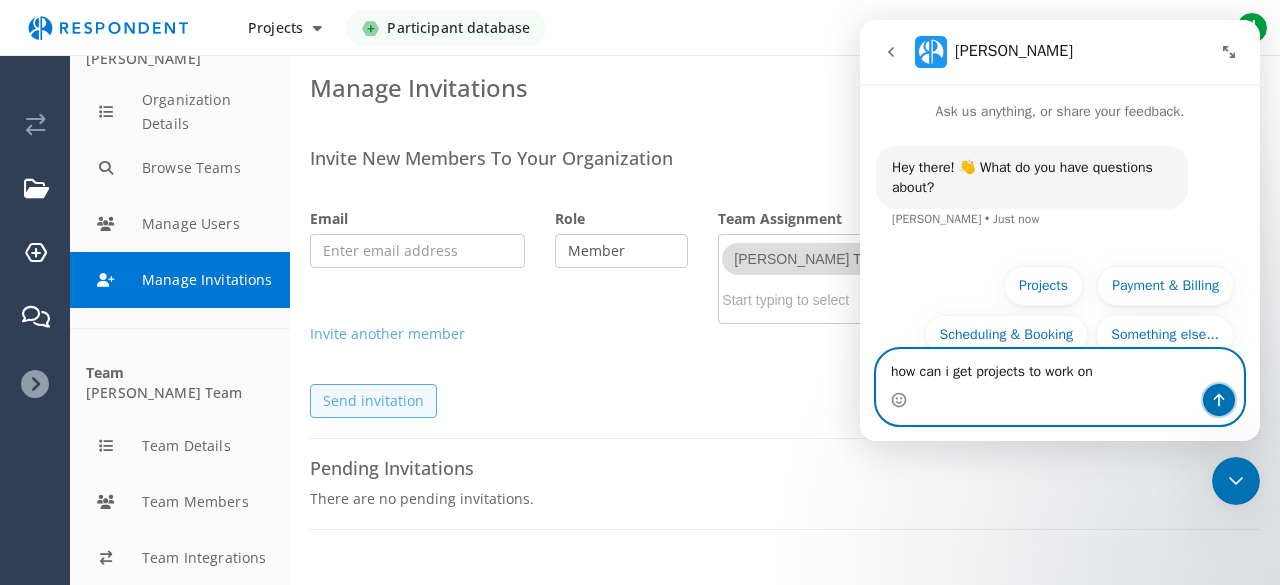click 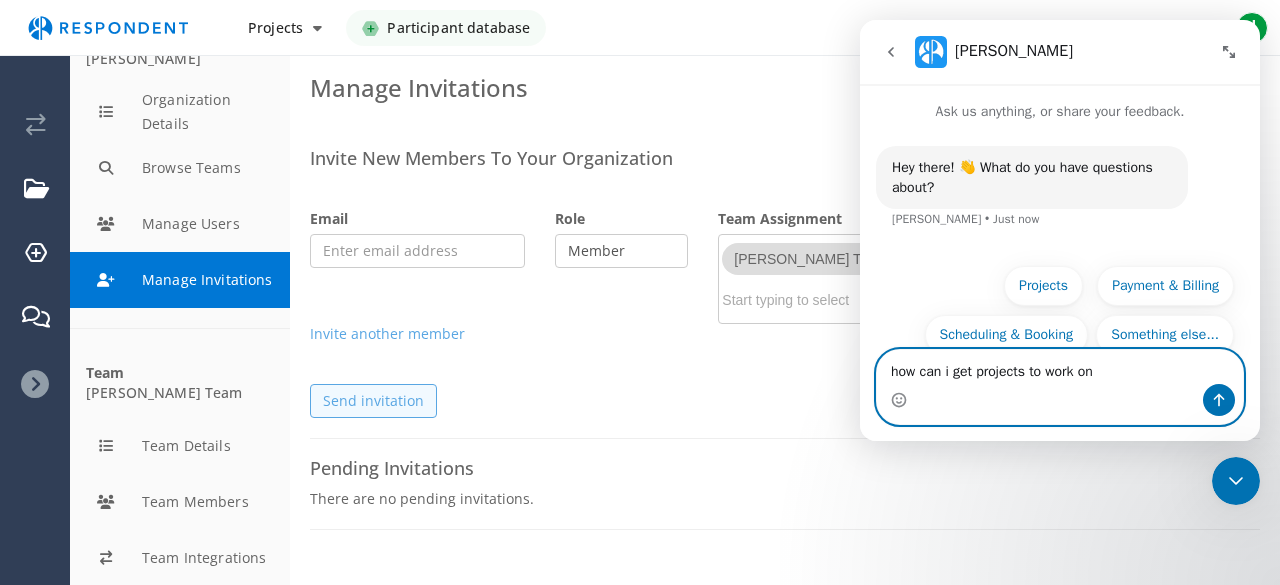 type 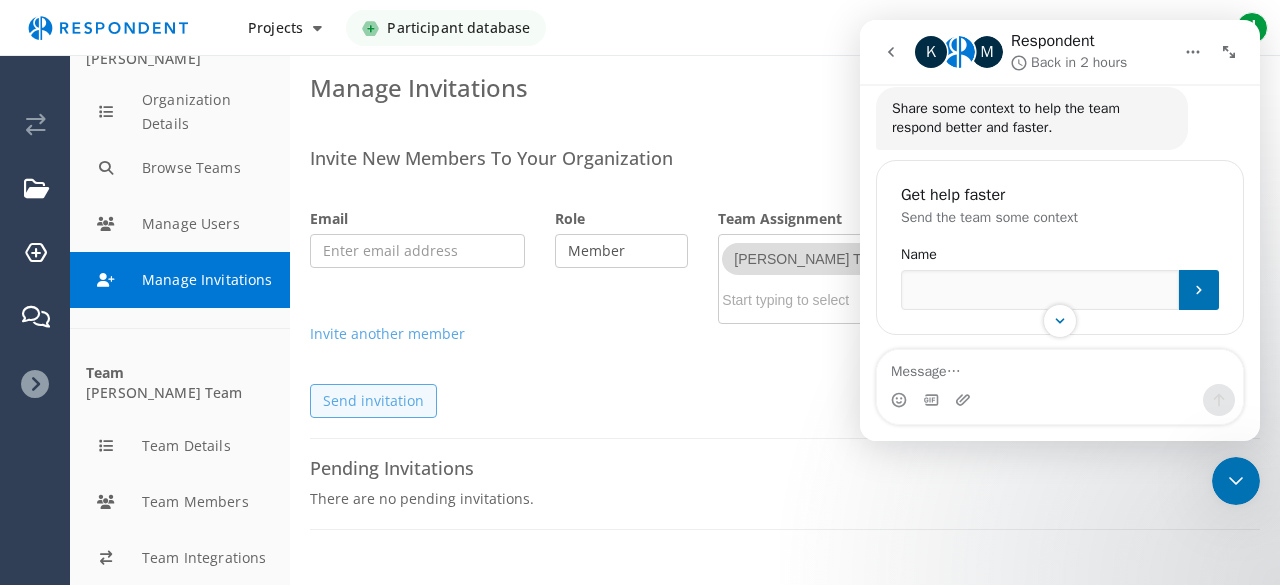 scroll, scrollTop: 214, scrollLeft: 0, axis: vertical 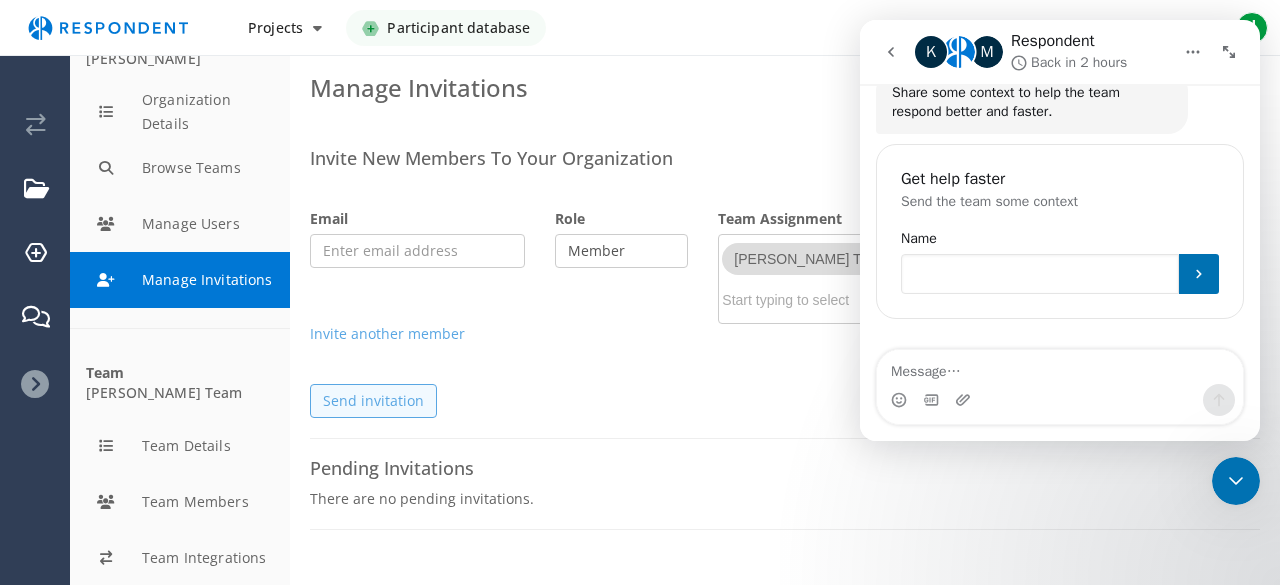 click at bounding box center [1040, 274] 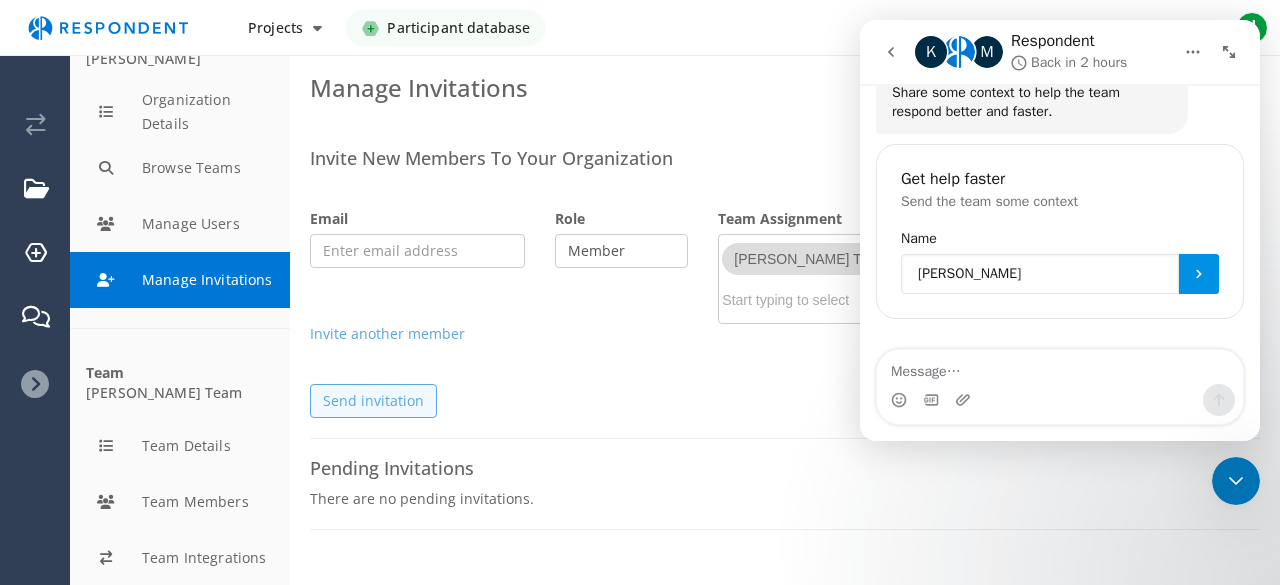 type on "[PERSON_NAME]" 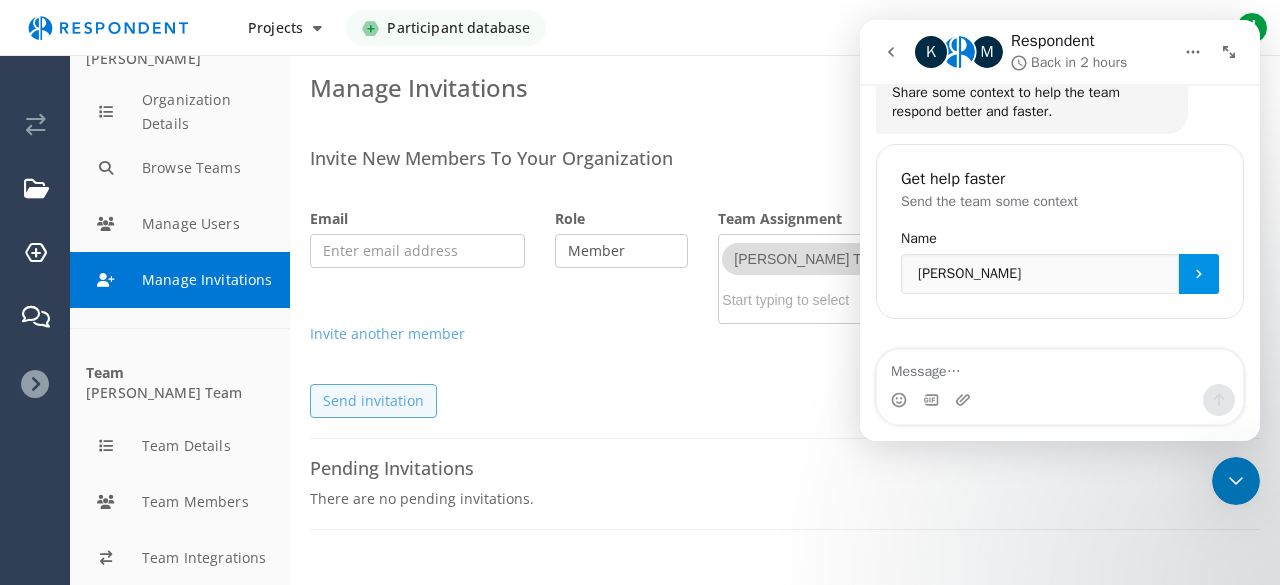click 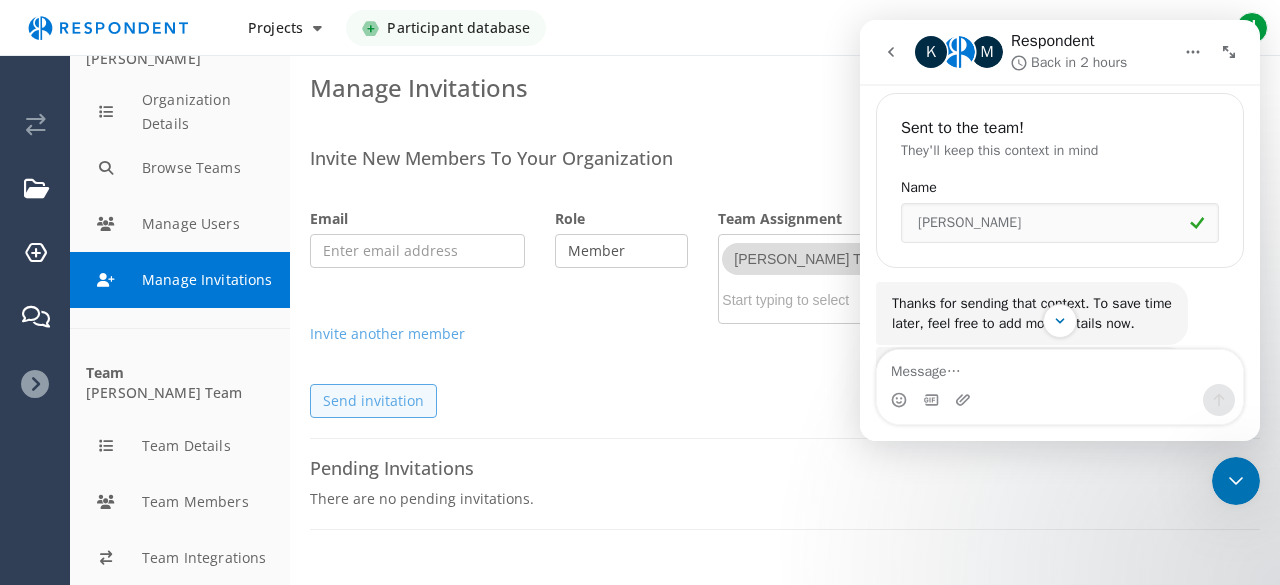 scroll, scrollTop: 365, scrollLeft: 0, axis: vertical 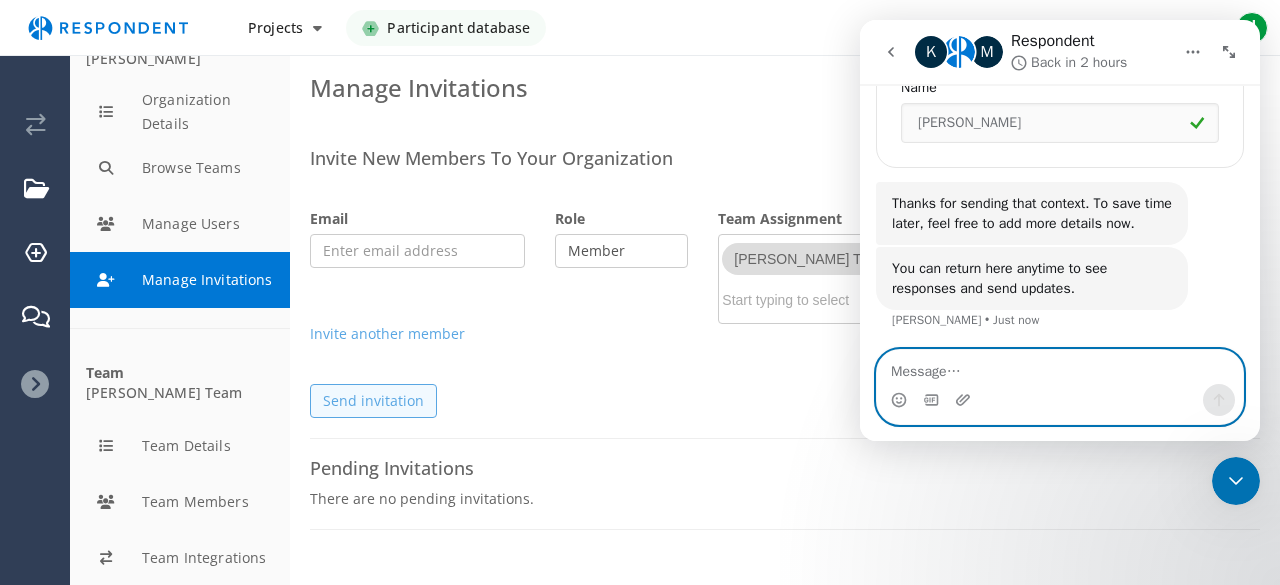 click at bounding box center [1060, 367] 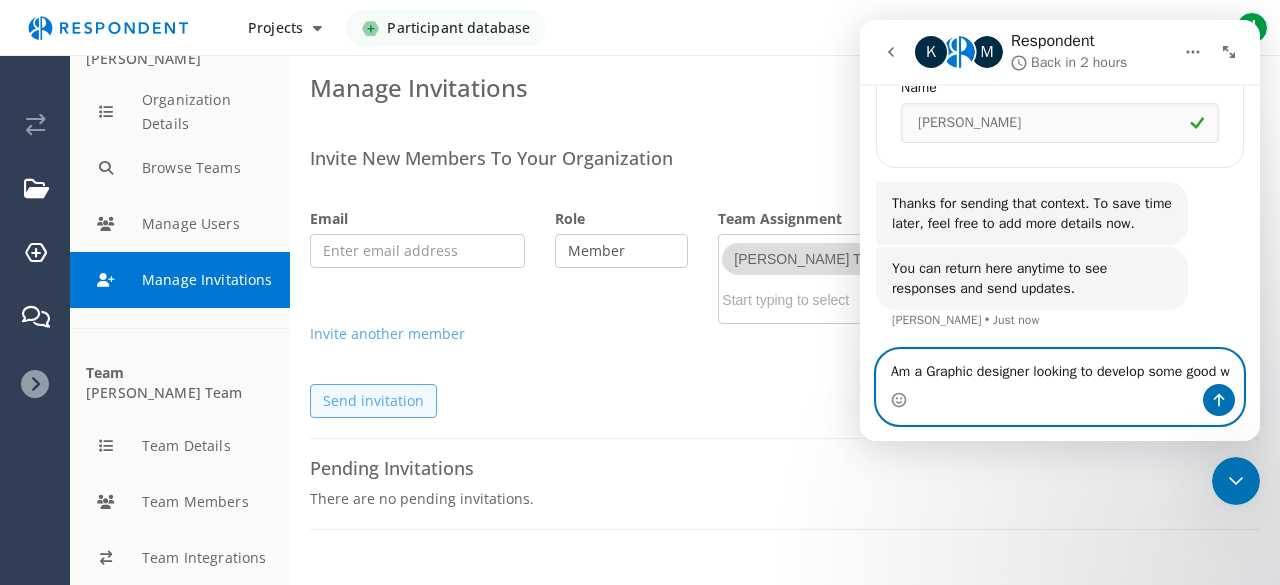 scroll, scrollTop: 385, scrollLeft: 0, axis: vertical 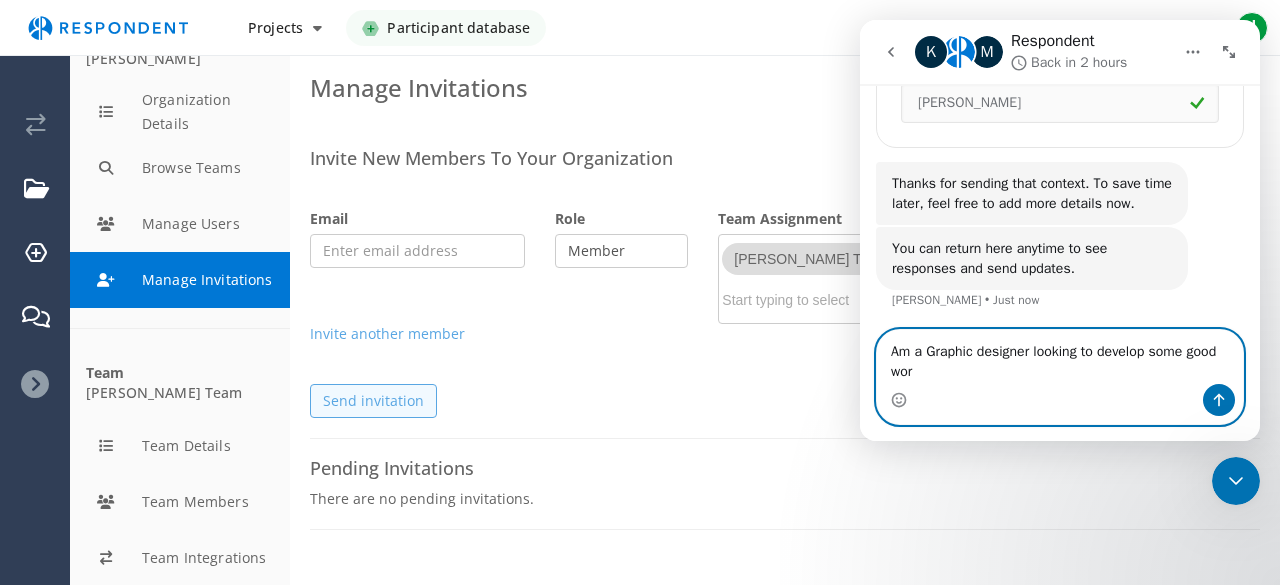type on "Am a Graphic designer looking to develop some good work" 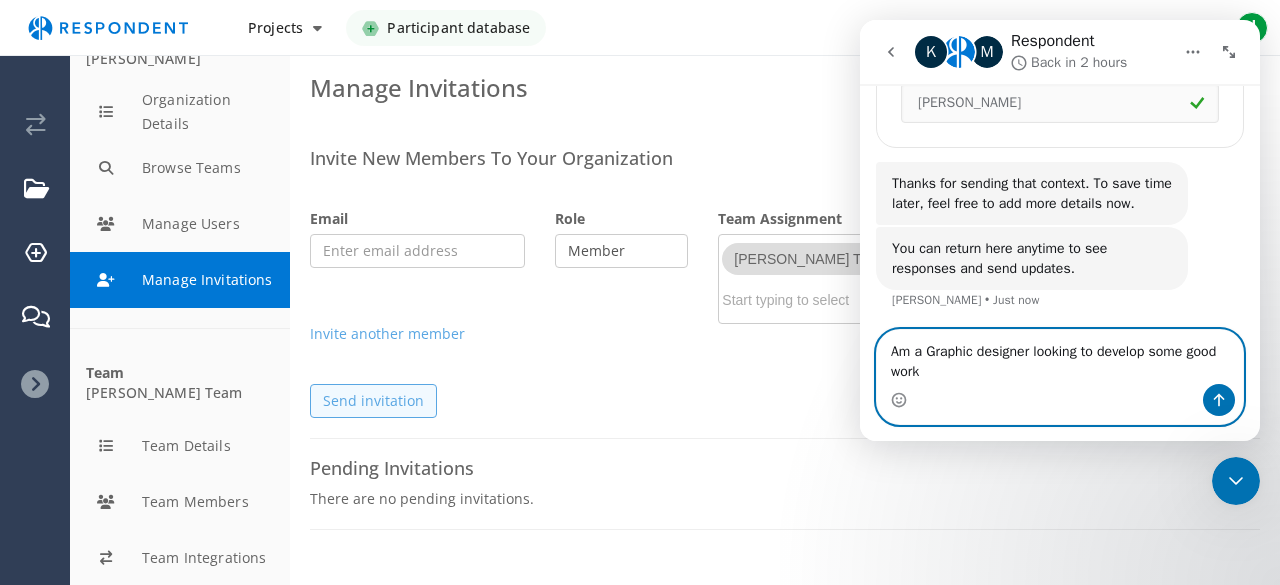 type 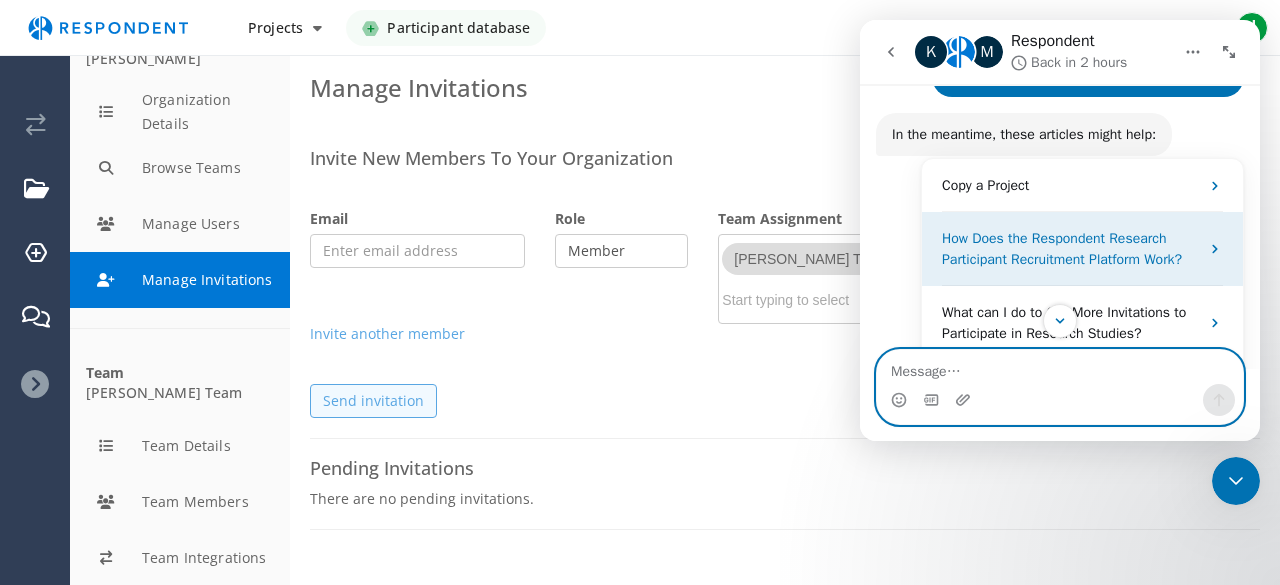 scroll, scrollTop: 758, scrollLeft: 0, axis: vertical 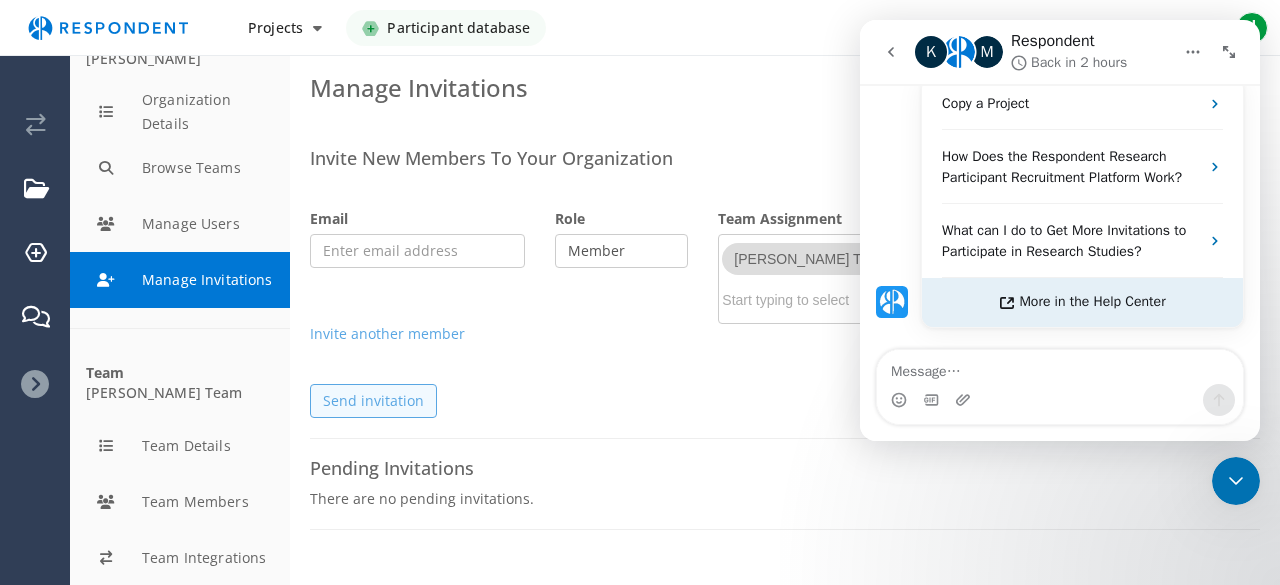 click on "More in the Help Center" at bounding box center (1092, 302) 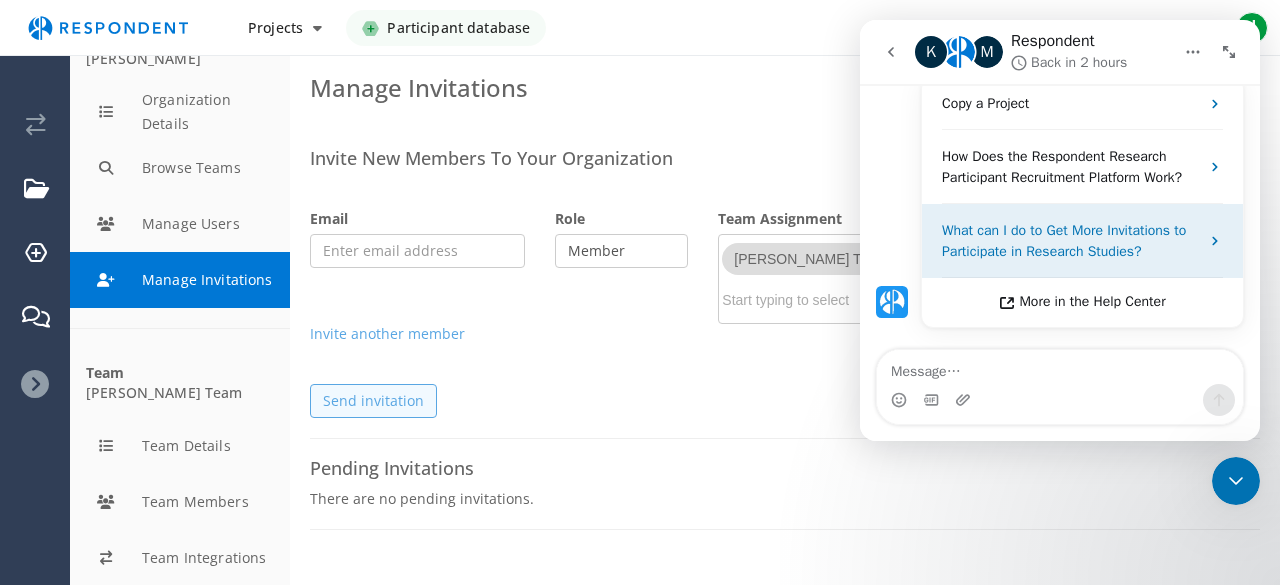 scroll, scrollTop: 658, scrollLeft: 0, axis: vertical 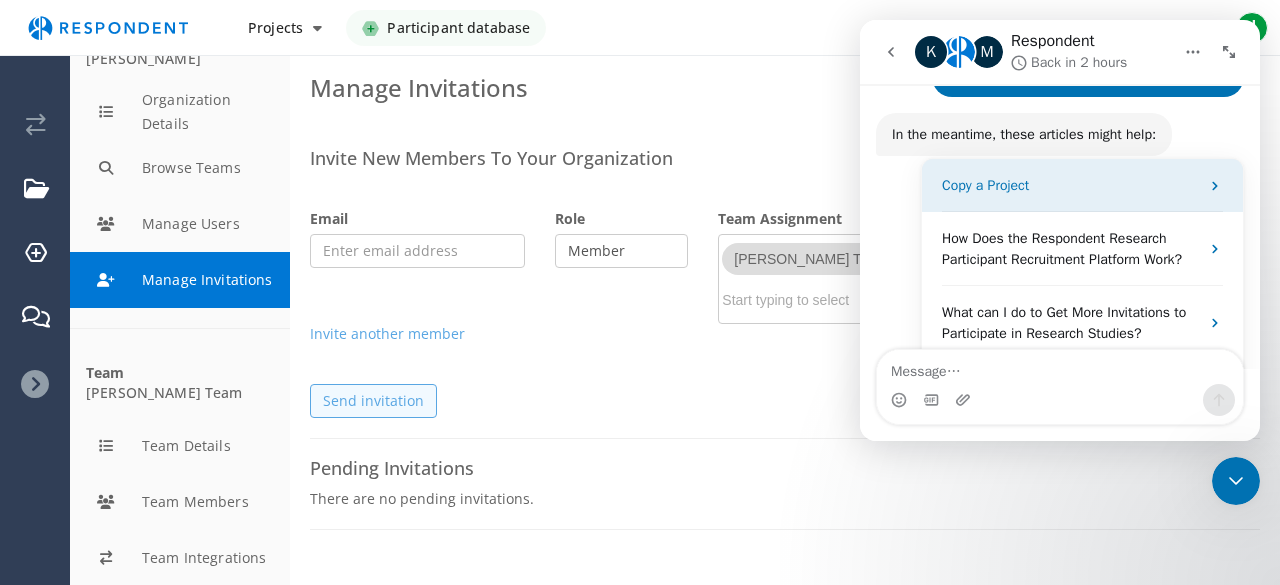 click on "Copy a Project" at bounding box center (1082, 185) 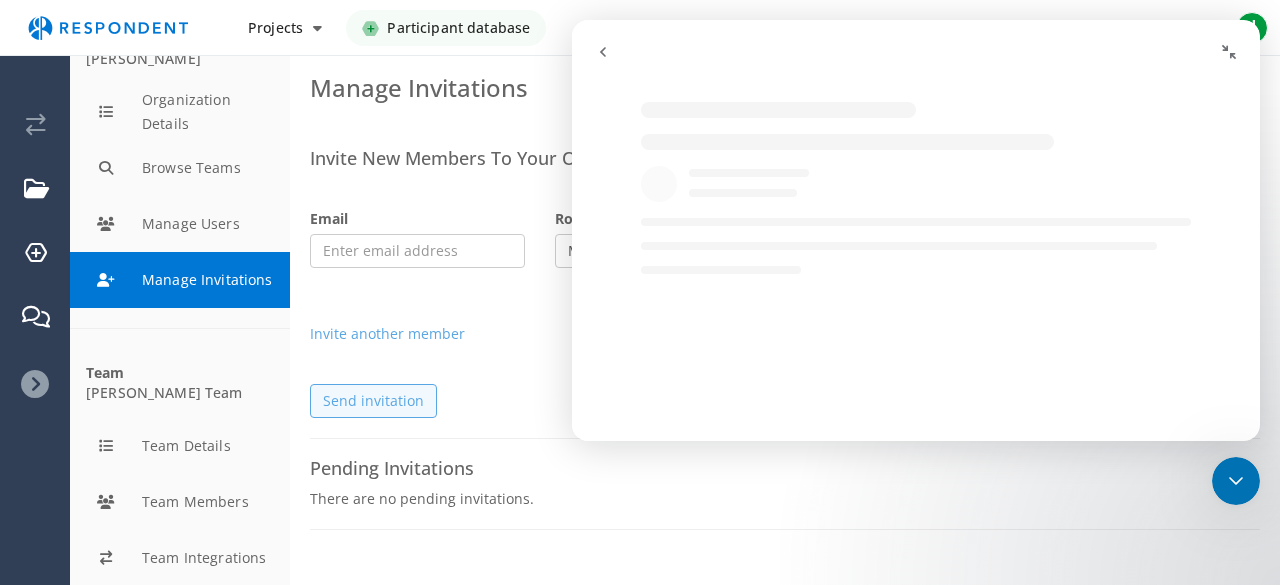 scroll, scrollTop: 0, scrollLeft: 0, axis: both 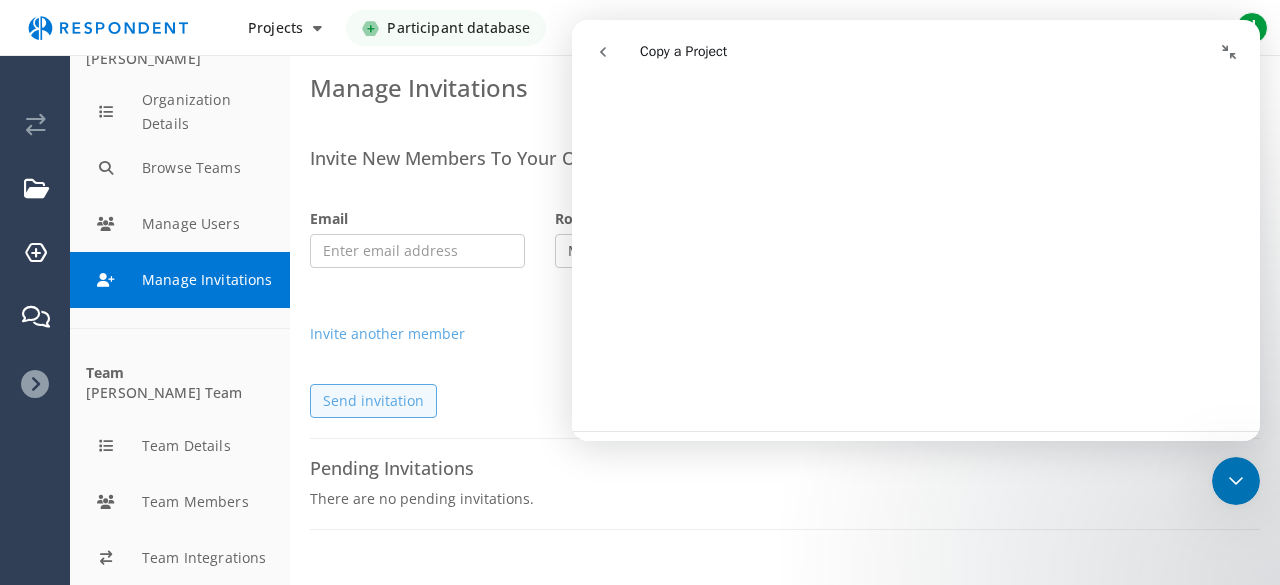 click on "Invite New Members To Your Organization         Email       Role       Team Assignment   Create new team                   Member    Admin                                                [PERSON_NAME] Team                                                                                                                                                                                                                   Invite another member     Send invitation" at bounding box center [785, 294] 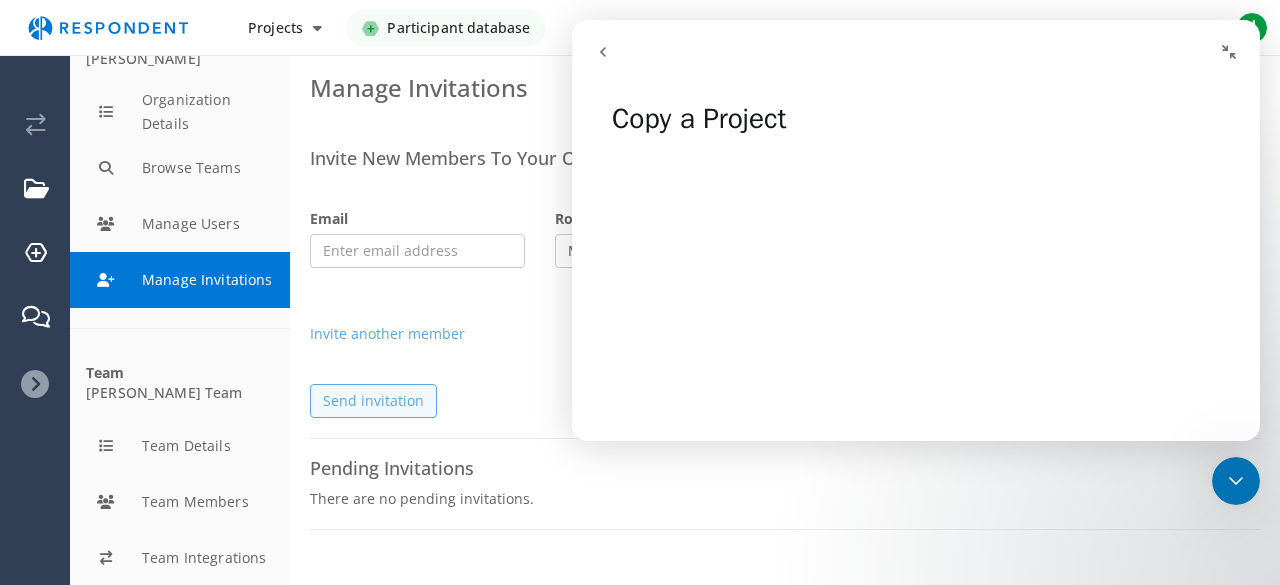 scroll, scrollTop: 0, scrollLeft: 0, axis: both 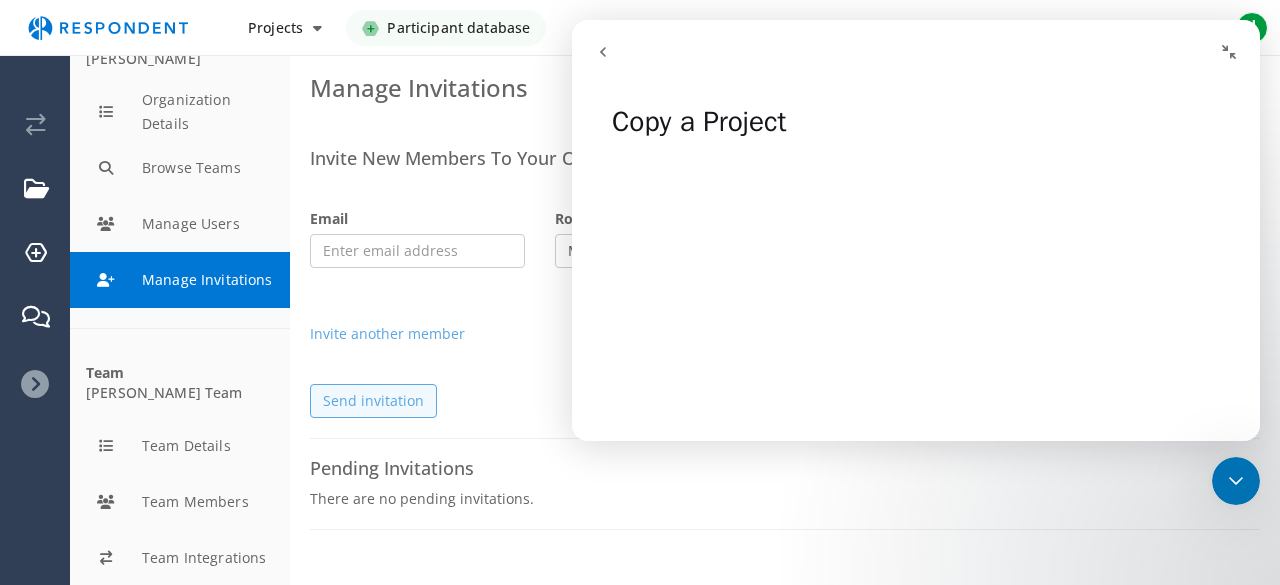 click at bounding box center (603, 52) 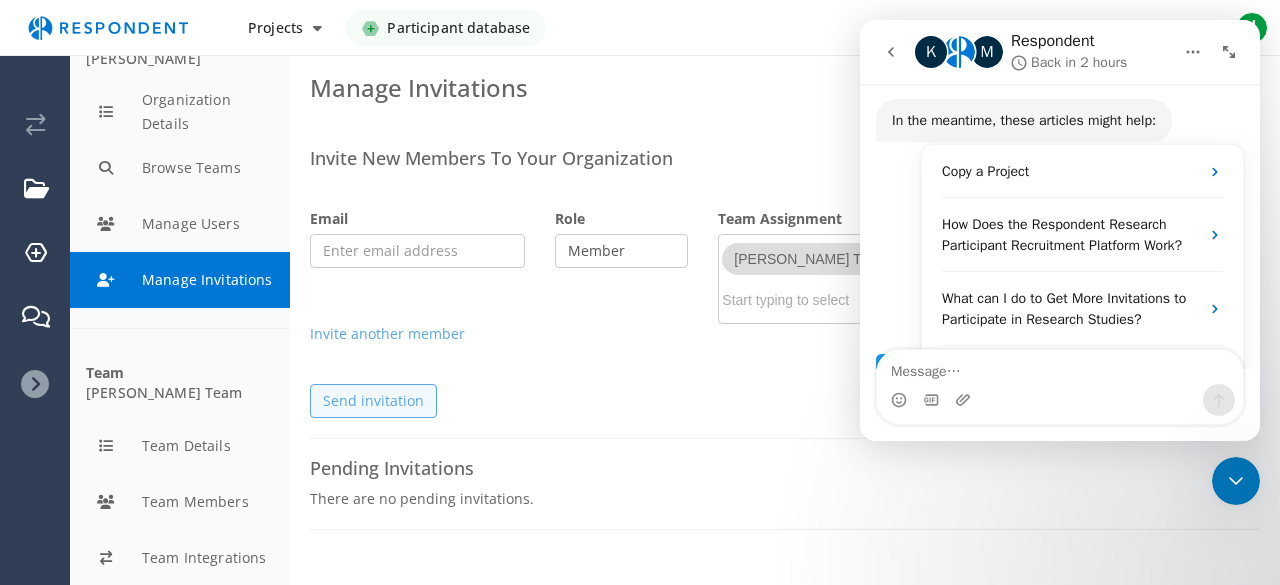 scroll, scrollTop: 758, scrollLeft: 0, axis: vertical 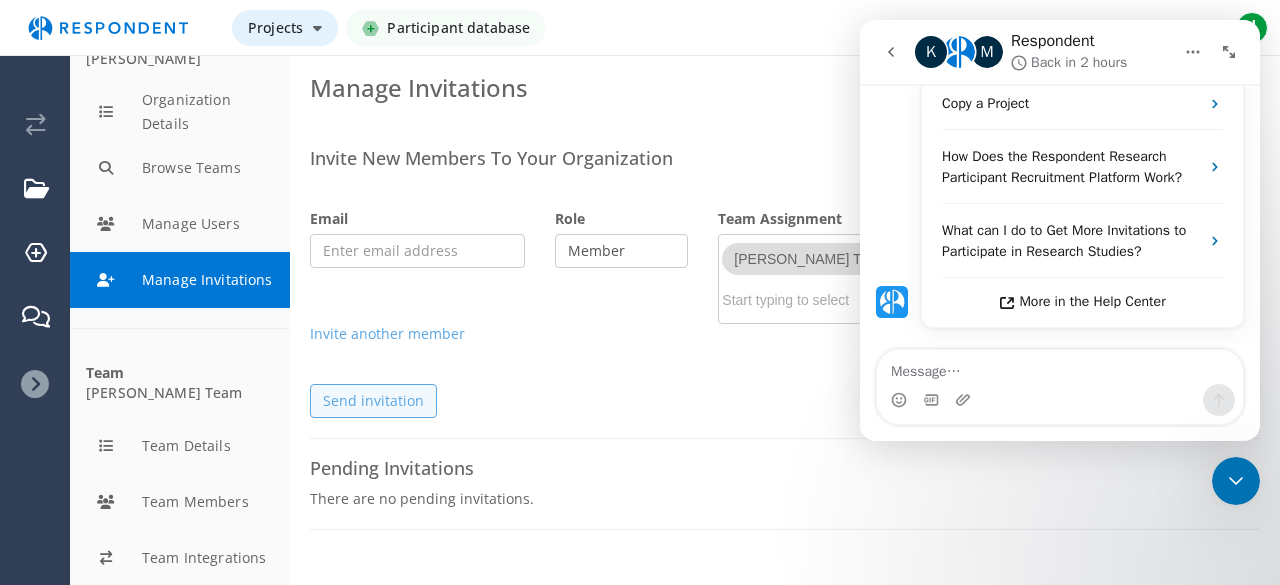 click at bounding box center [317, 28] 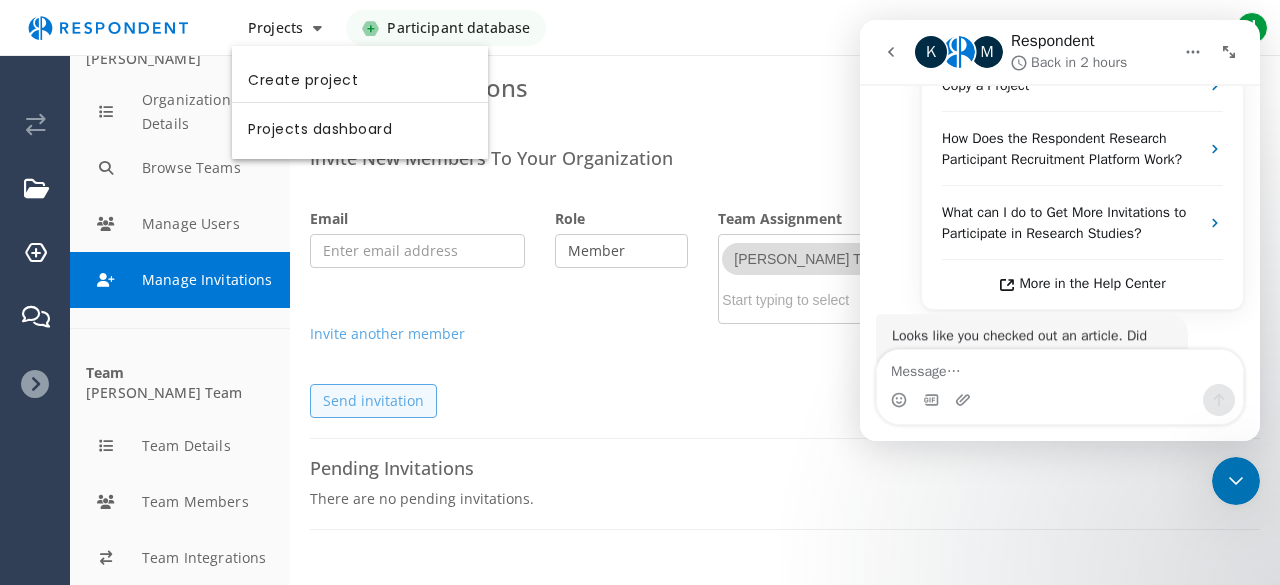 scroll, scrollTop: 914, scrollLeft: 0, axis: vertical 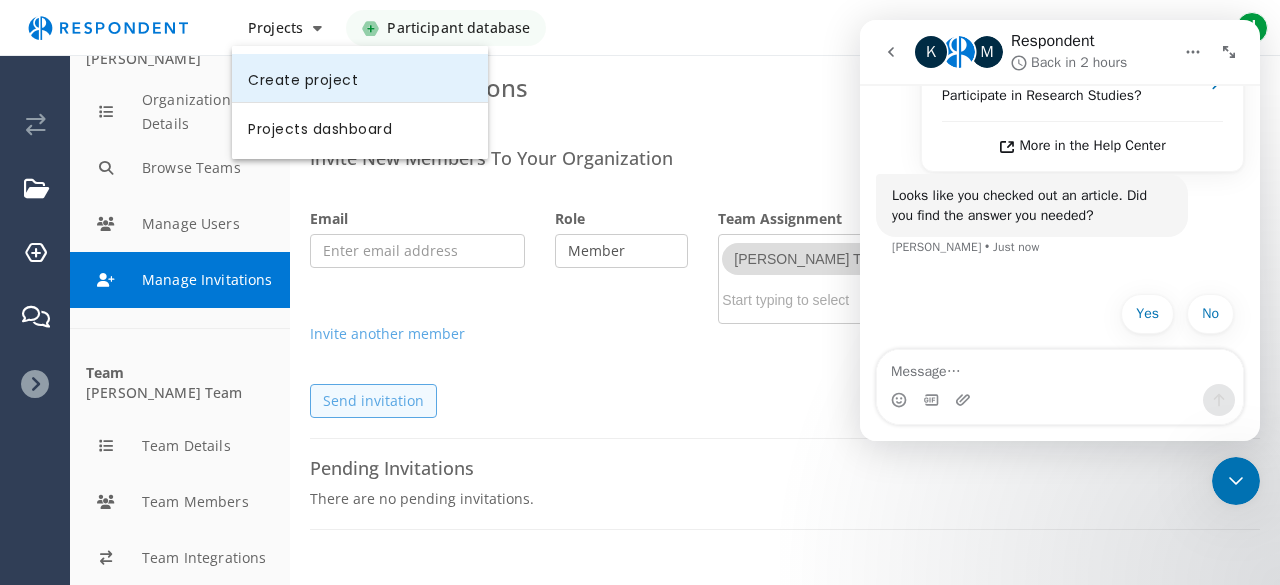 click on "Create project" at bounding box center (360, 78) 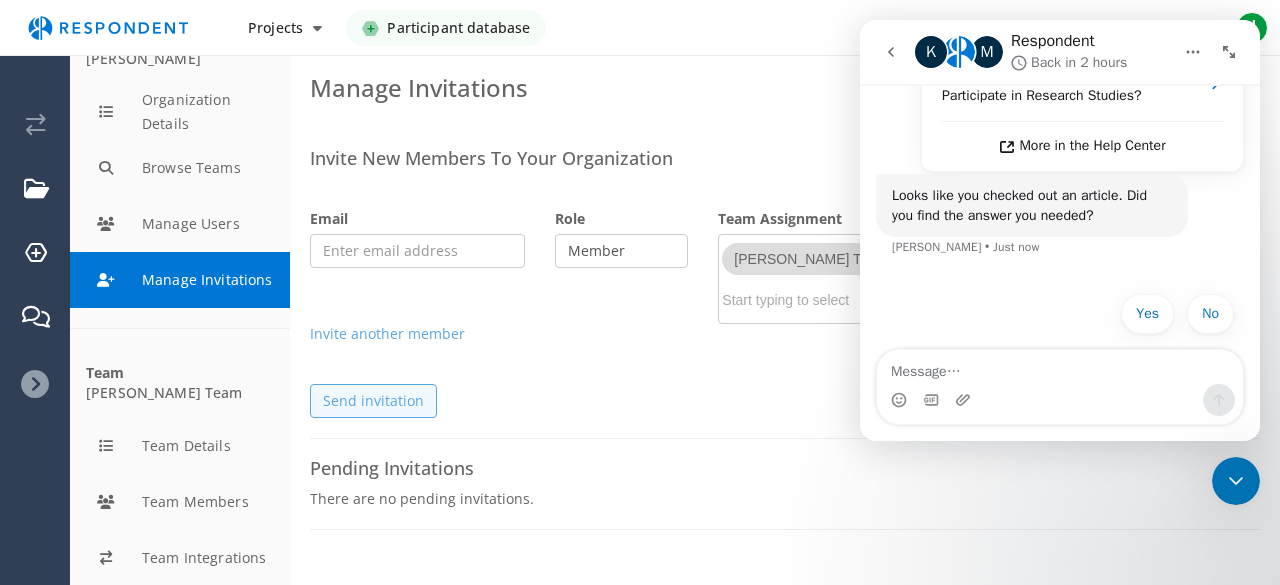 click on "Invite New Members To Your Organization         Email       Role       Team Assignment   Create new team                   Member    Admin                                                [PERSON_NAME] Team                                                                                                                                                                                                                   Invite another member     Send invitation             Pending Invitations   There are no pending invitations." at bounding box center (785, 344) 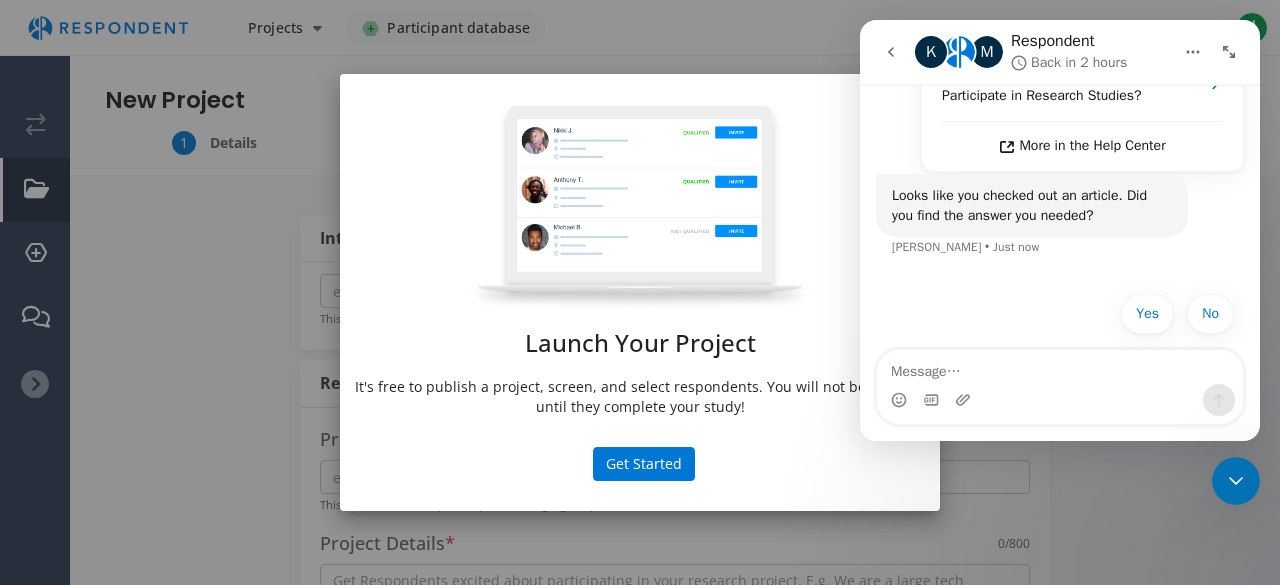 click on "Launch Your Project    It's free to publish a project, screen, and select respondents. You will not be charged until they complete your study!           Get Started" at bounding box center [640, 292] 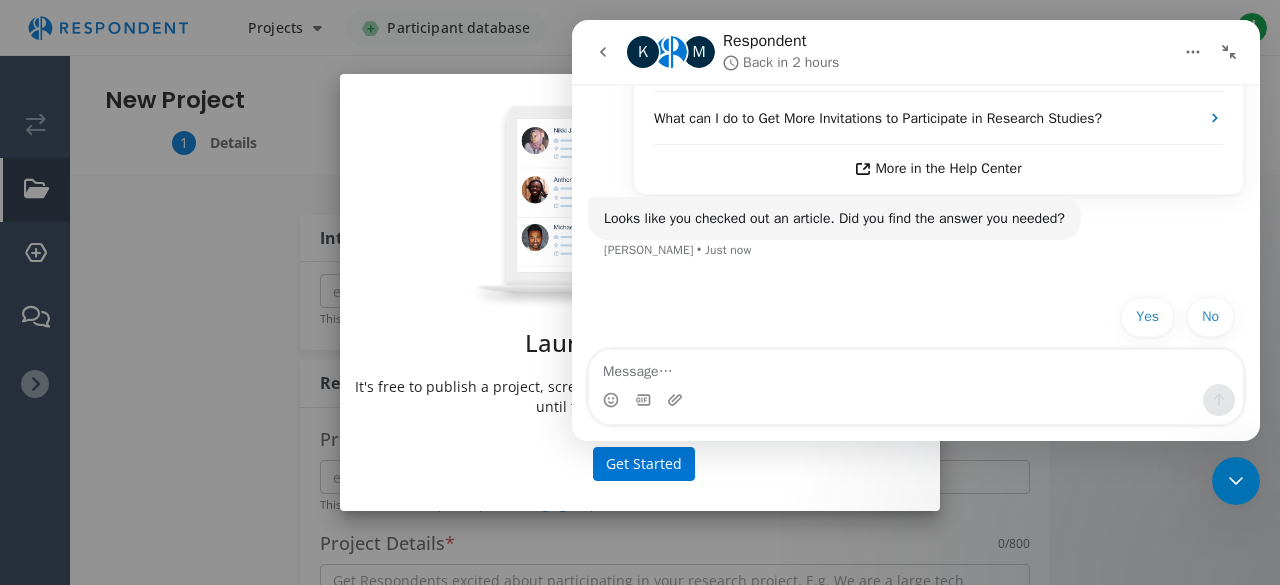 click at bounding box center (1229, 52) 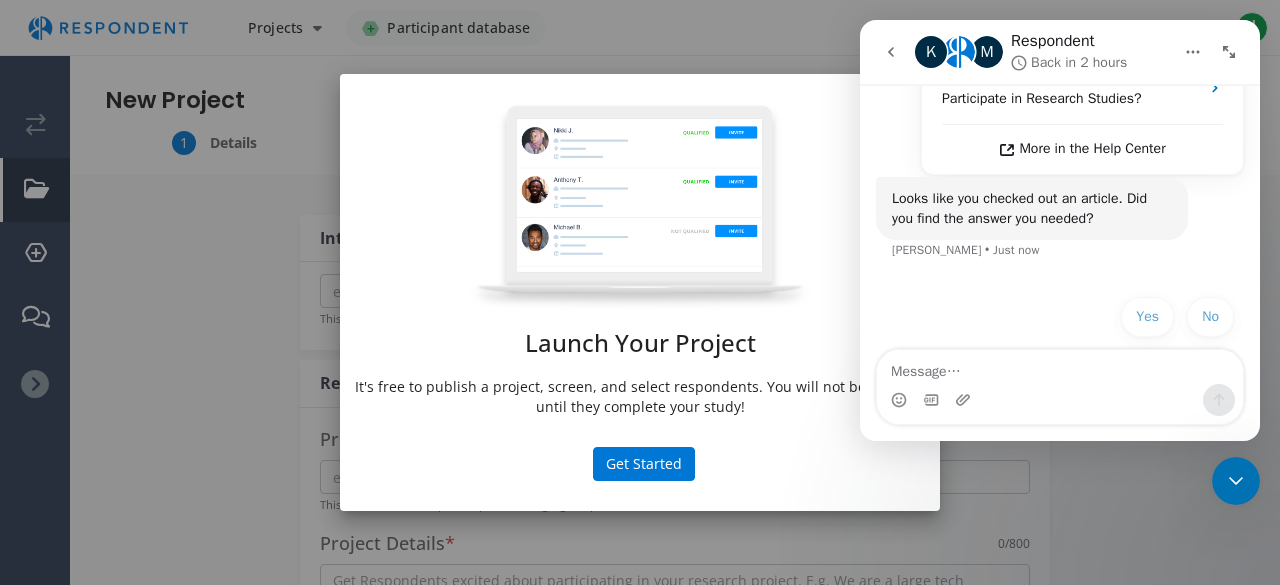 scroll, scrollTop: 914, scrollLeft: 0, axis: vertical 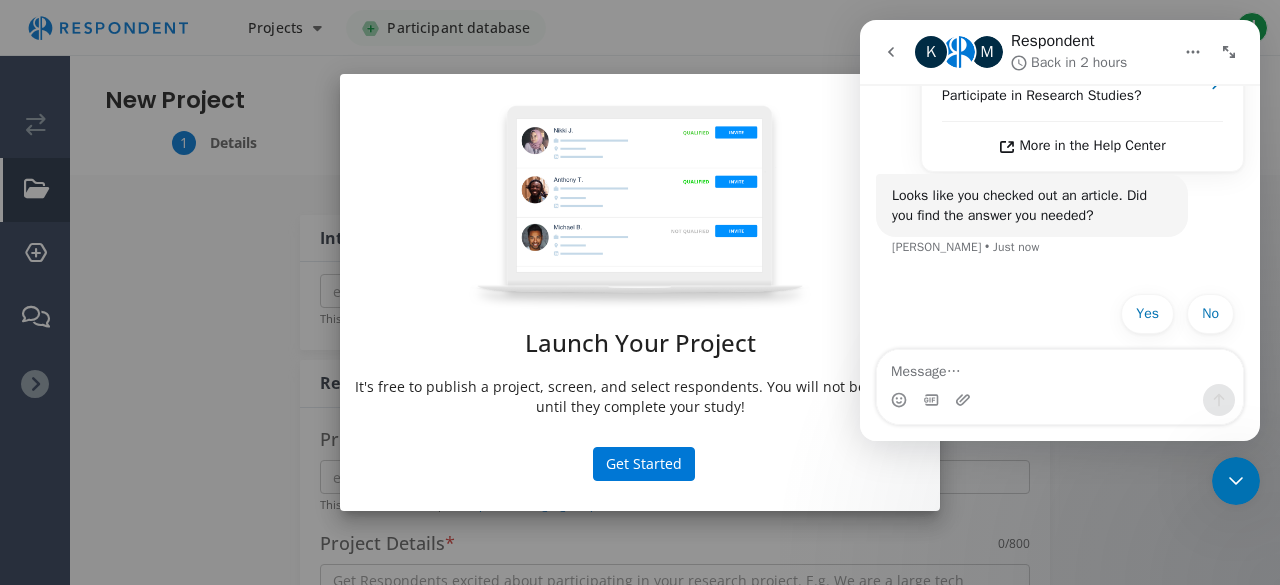 click at bounding box center [891, 52] 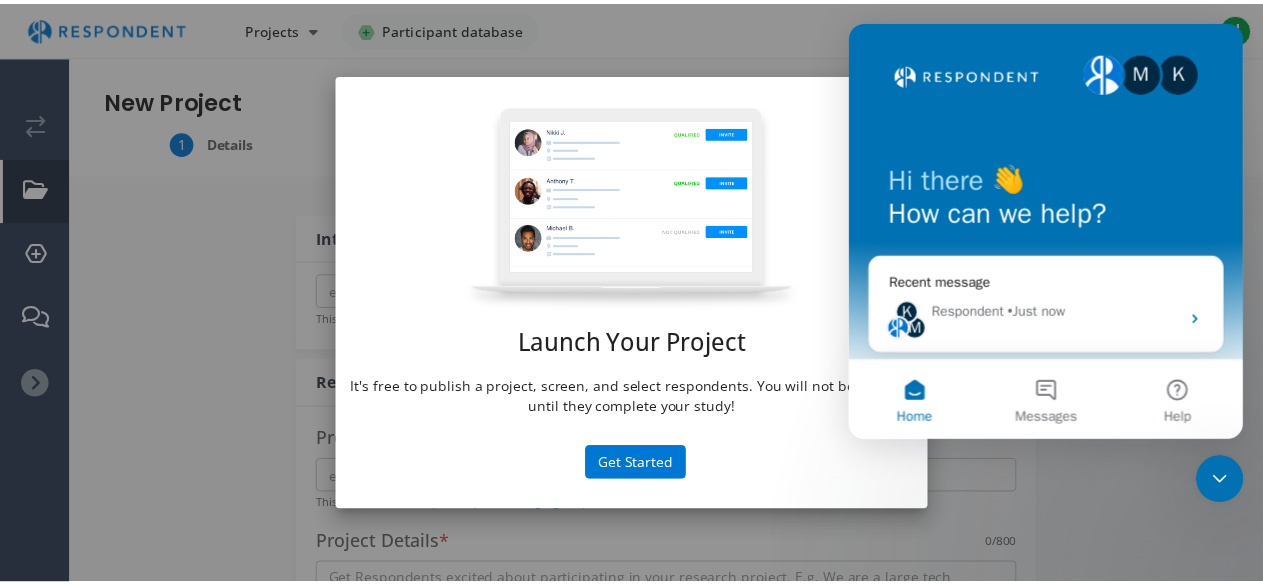 scroll, scrollTop: 0, scrollLeft: 0, axis: both 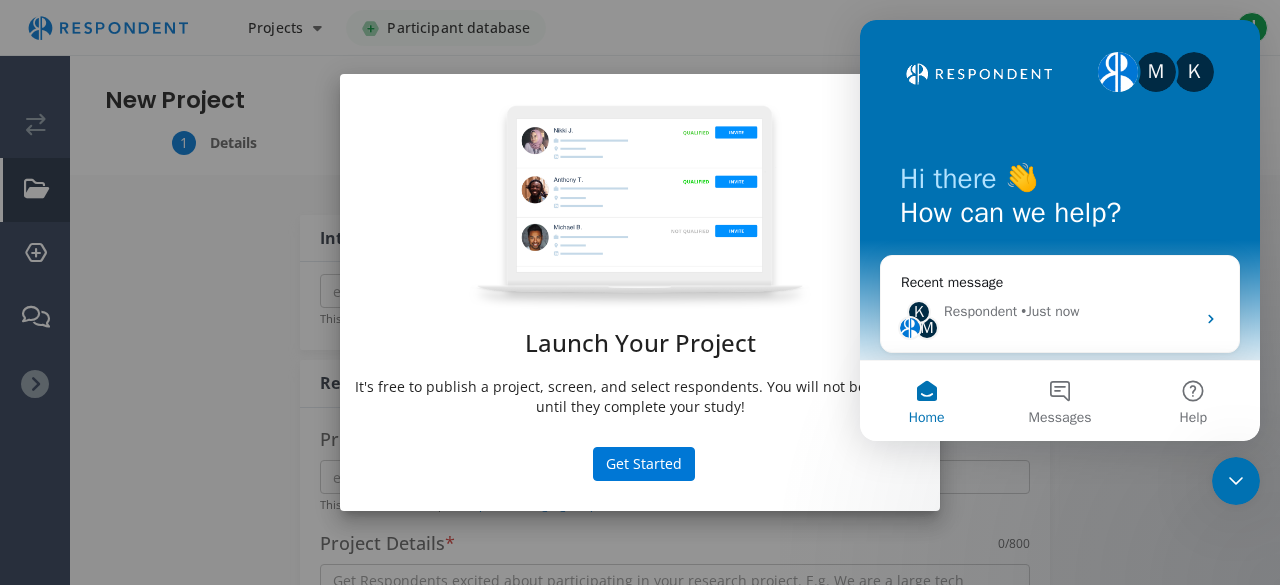 click on "Launch Your Project    It's free to publish a project, screen, and select respondents. You will not be charged until they complete your study!           Get Started" at bounding box center [640, 292] 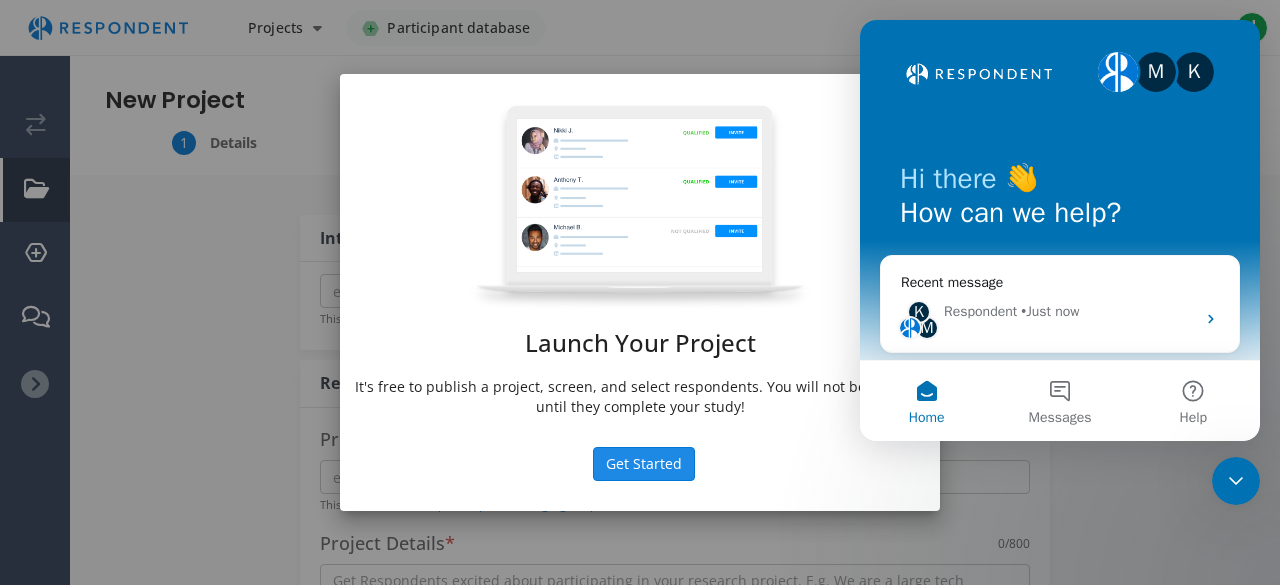 click on "Get Started" 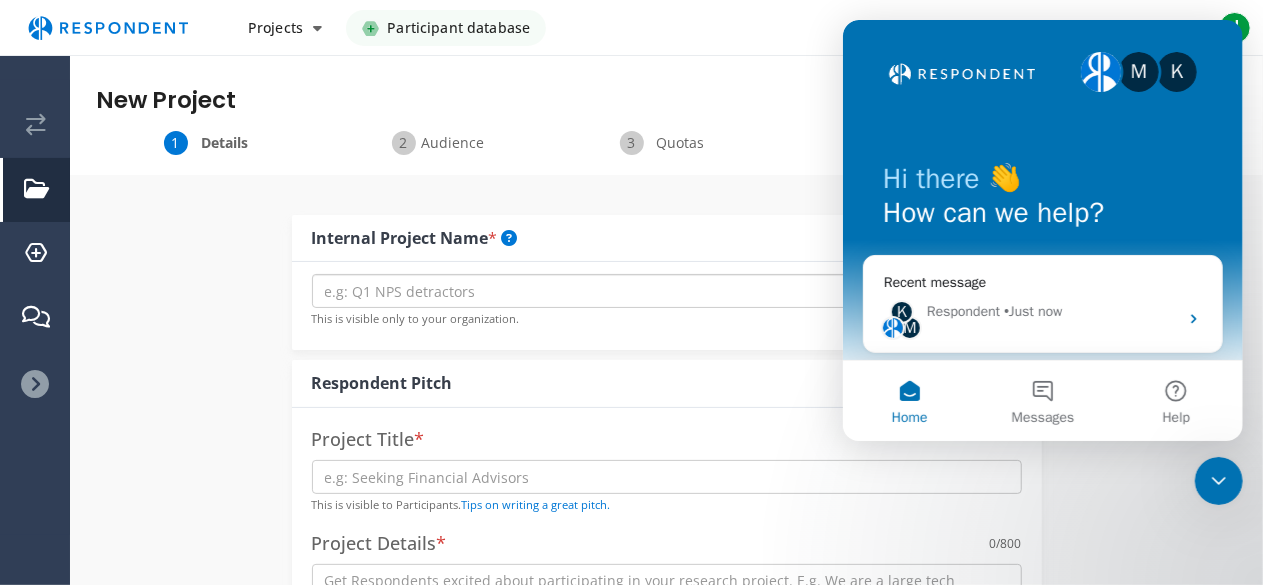 click at bounding box center (667, 291) 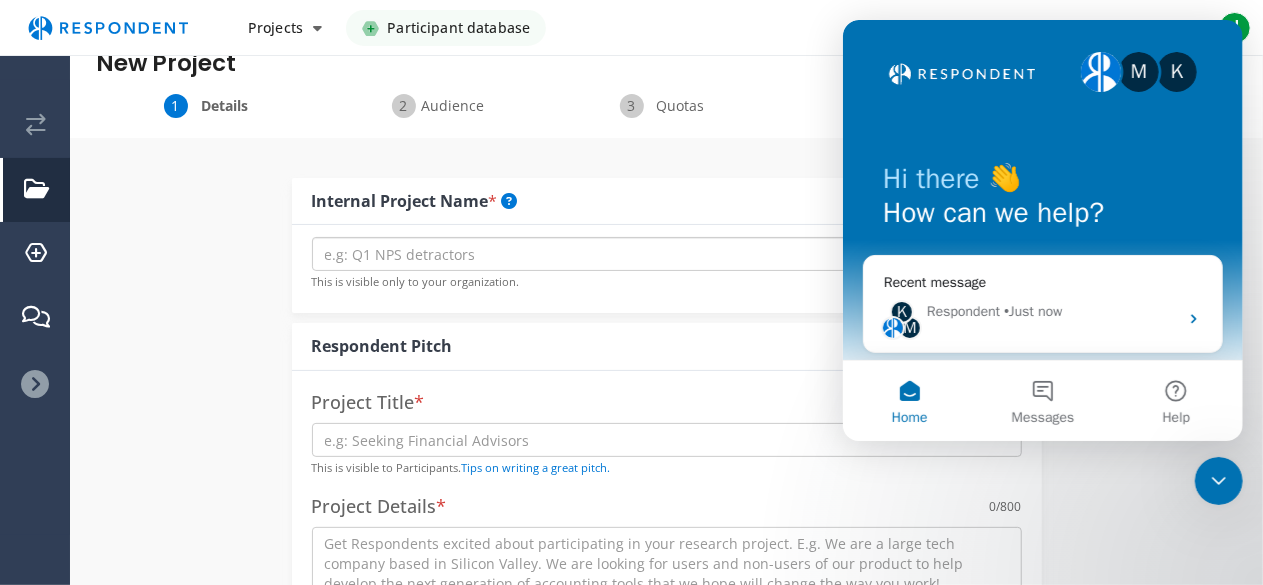 scroll, scrollTop: 0, scrollLeft: 0, axis: both 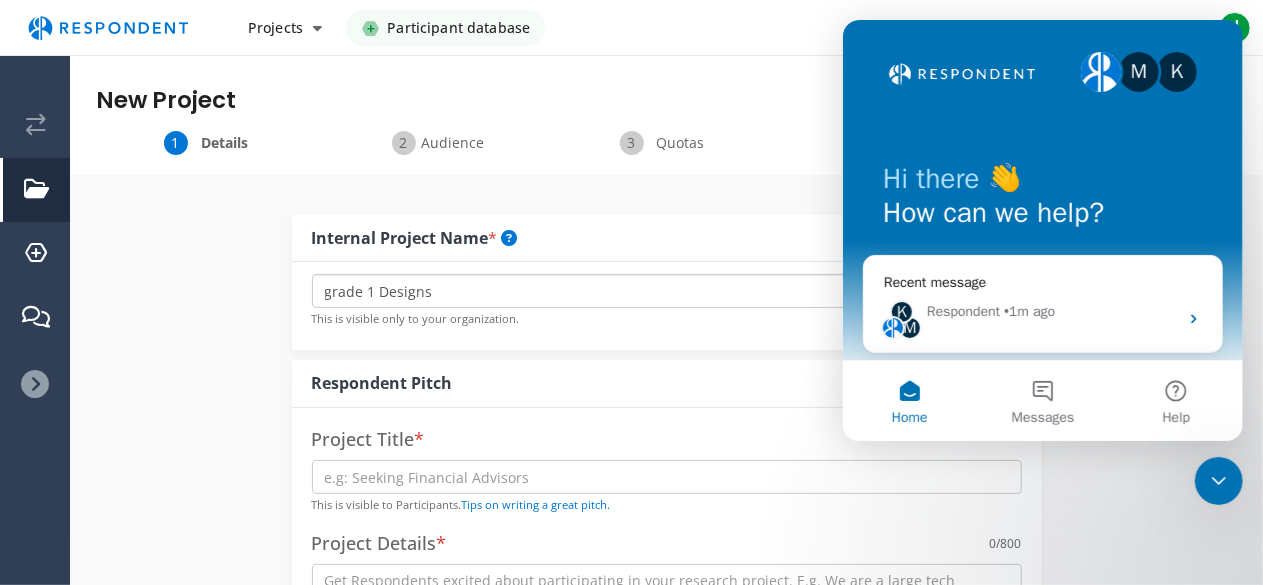 type on "grade 1 Designs" 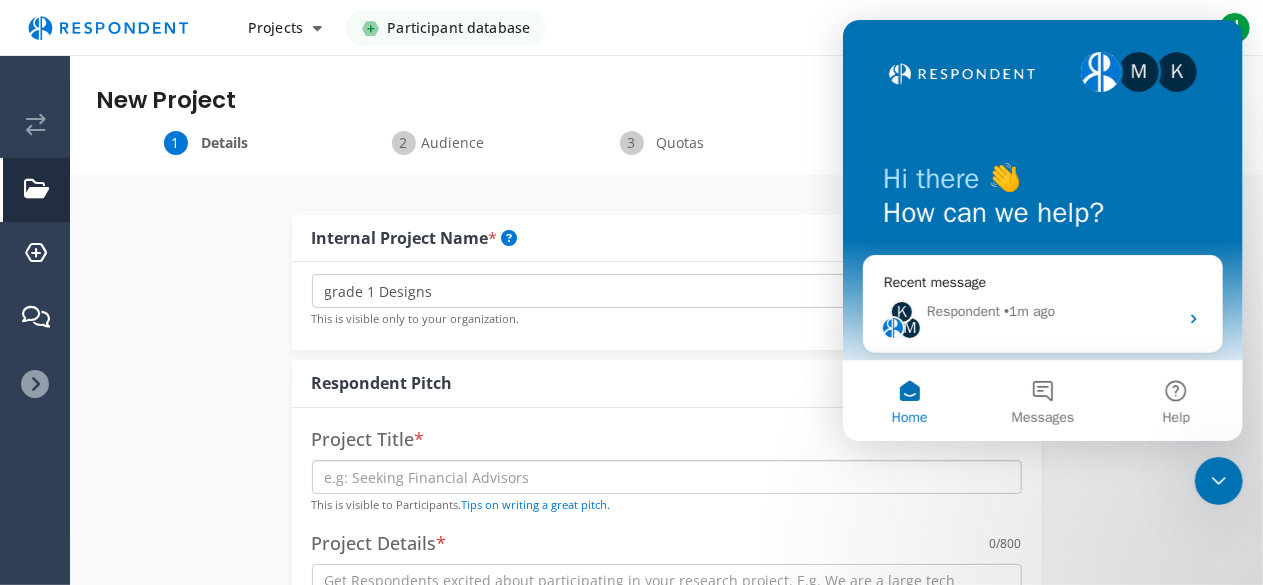 click at bounding box center (667, 477) 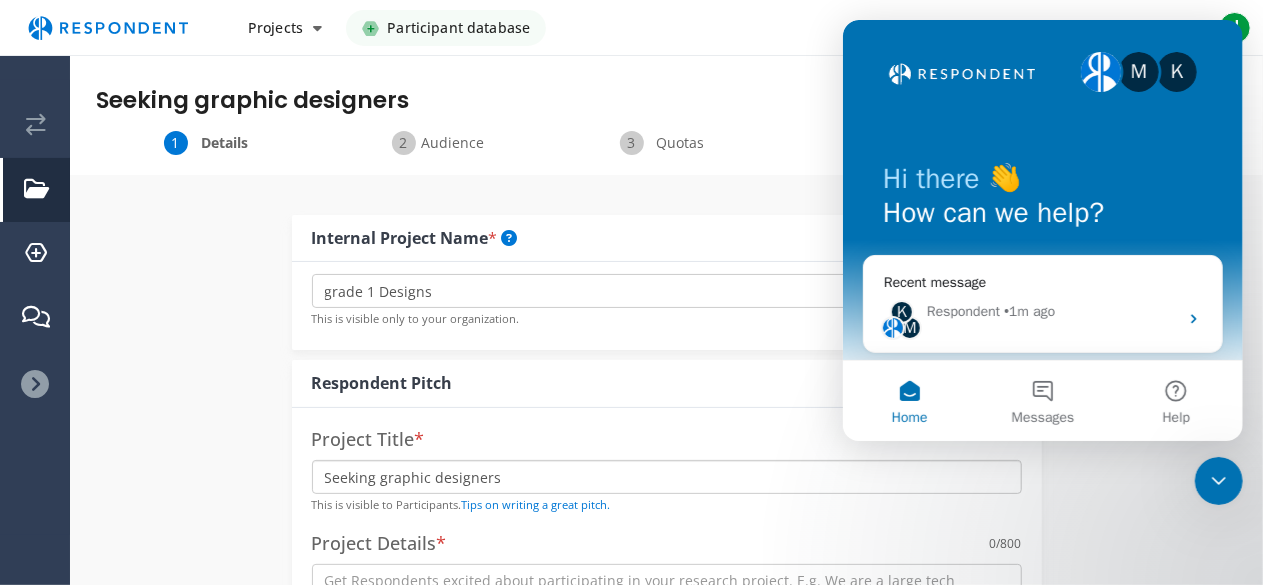scroll, scrollTop: 200, scrollLeft: 0, axis: vertical 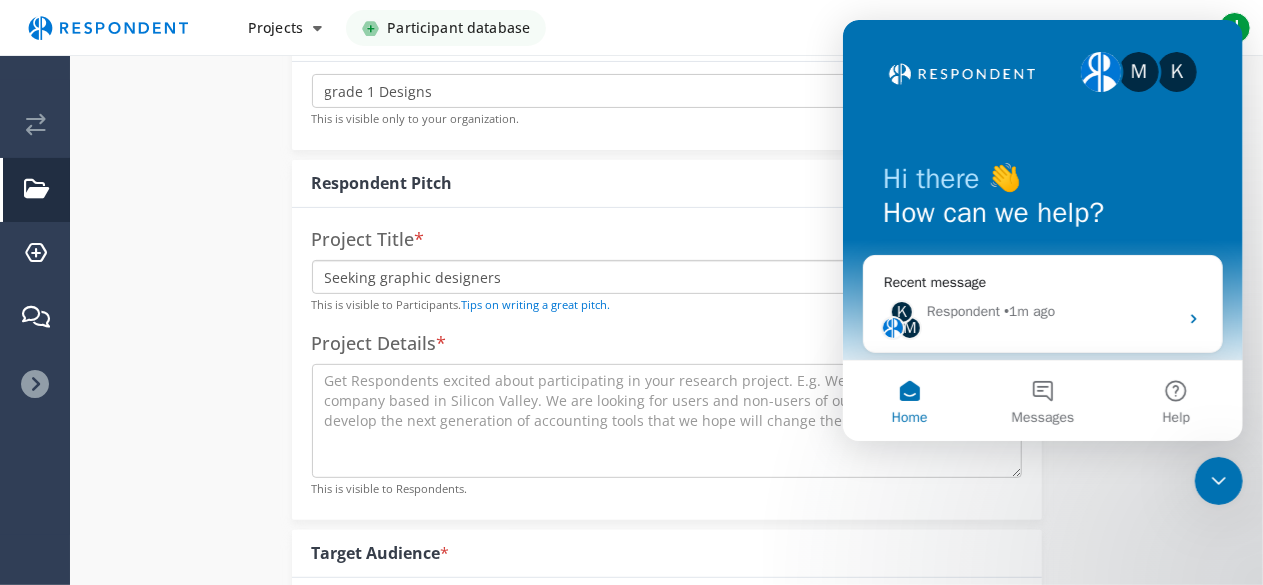 type on "Seeking graphic designers" 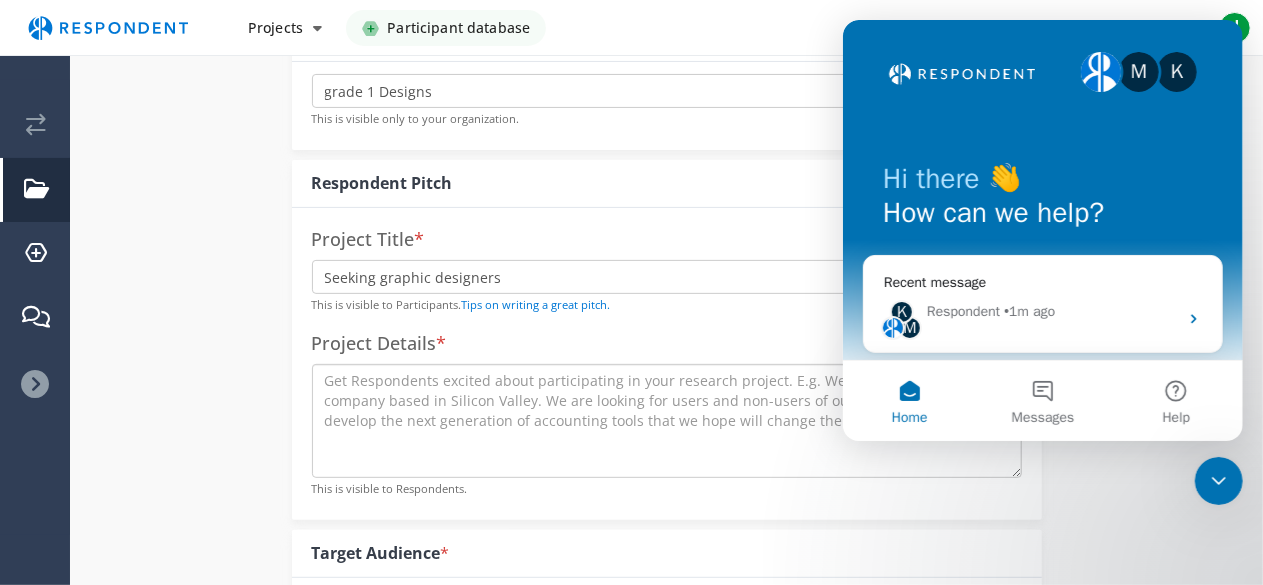click at bounding box center [667, 421] 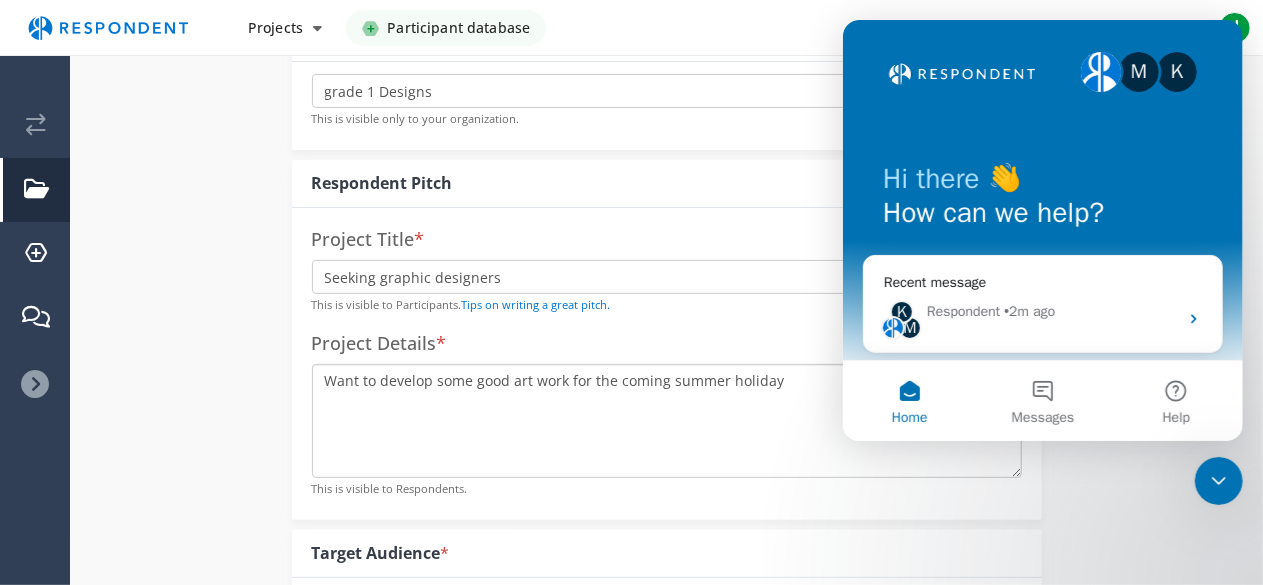 type on "Want to develop some good art work for the coming summer holiday." 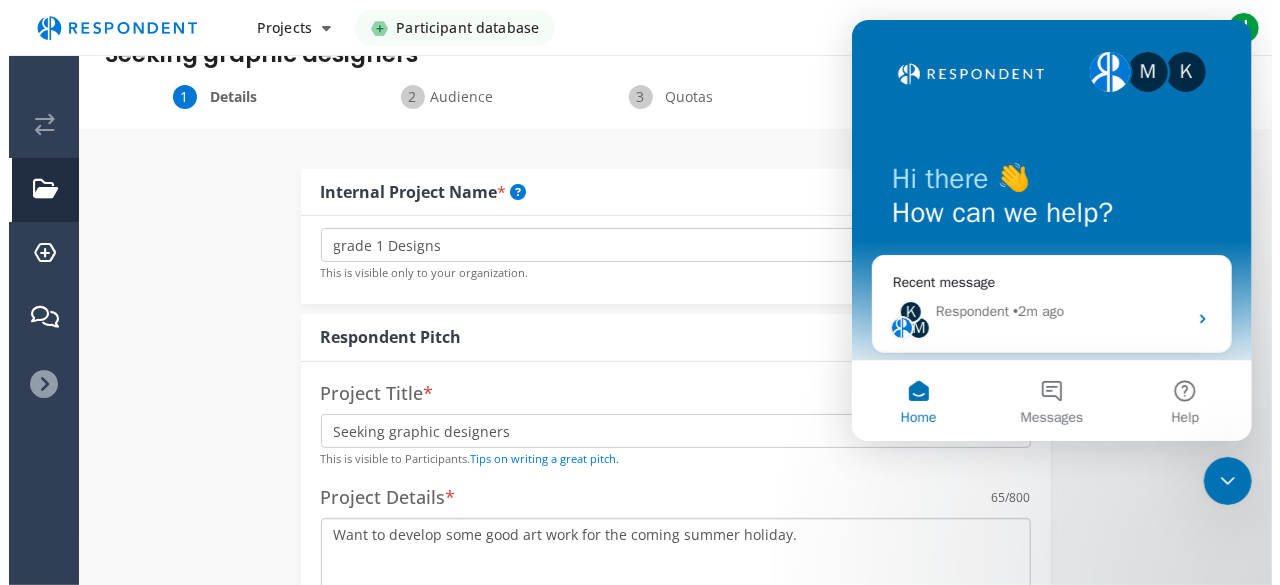 scroll, scrollTop: 0, scrollLeft: 0, axis: both 